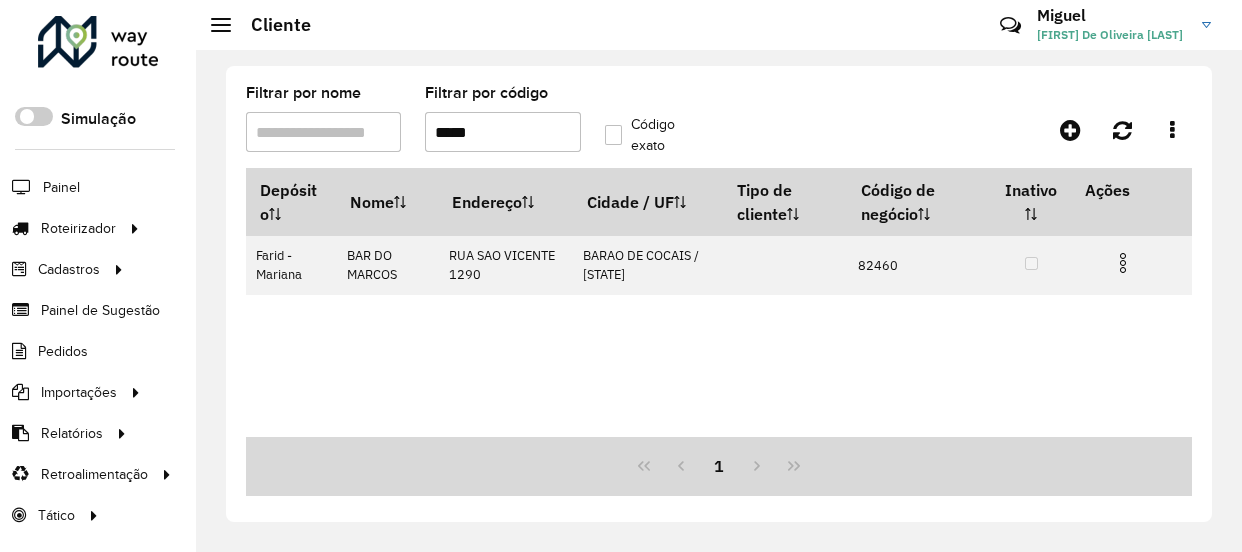 scroll, scrollTop: 0, scrollLeft: 0, axis: both 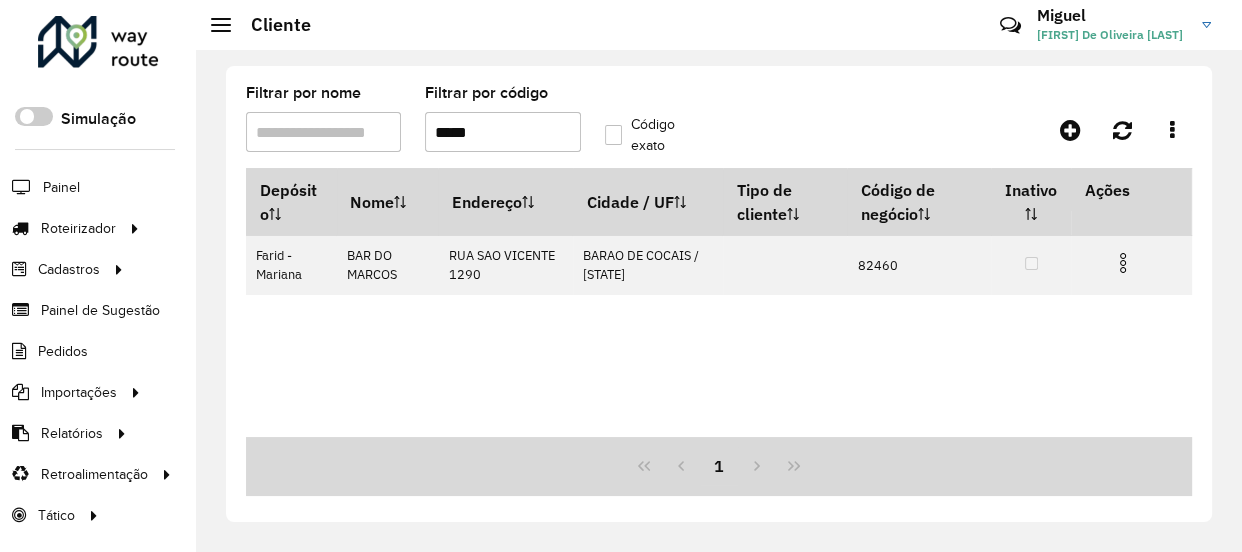 click on "*****" at bounding box center (502, 132) 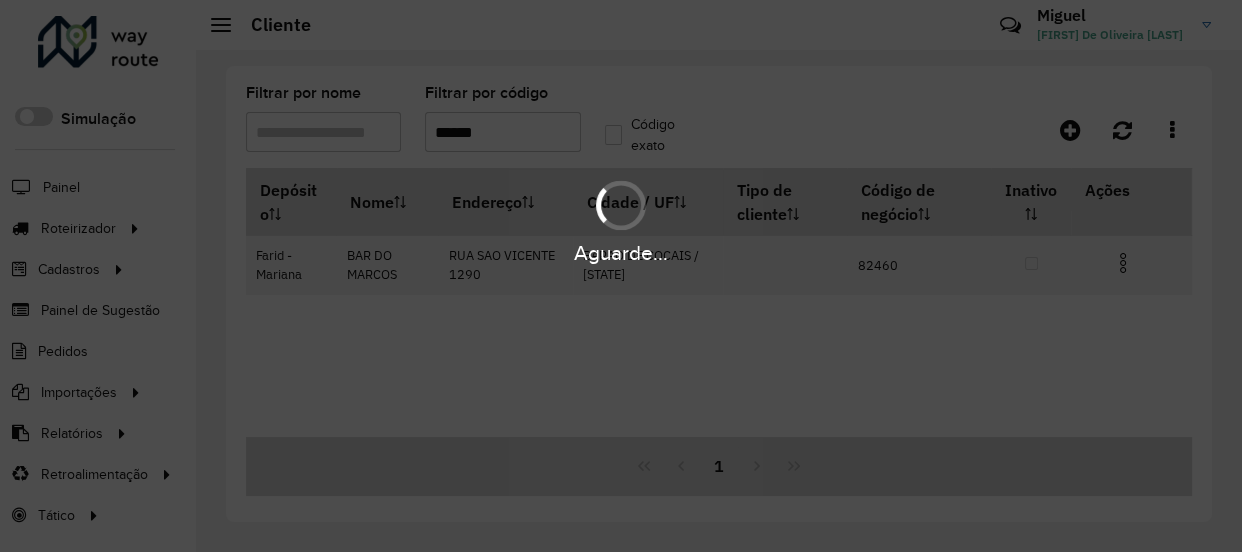 type on "*****" 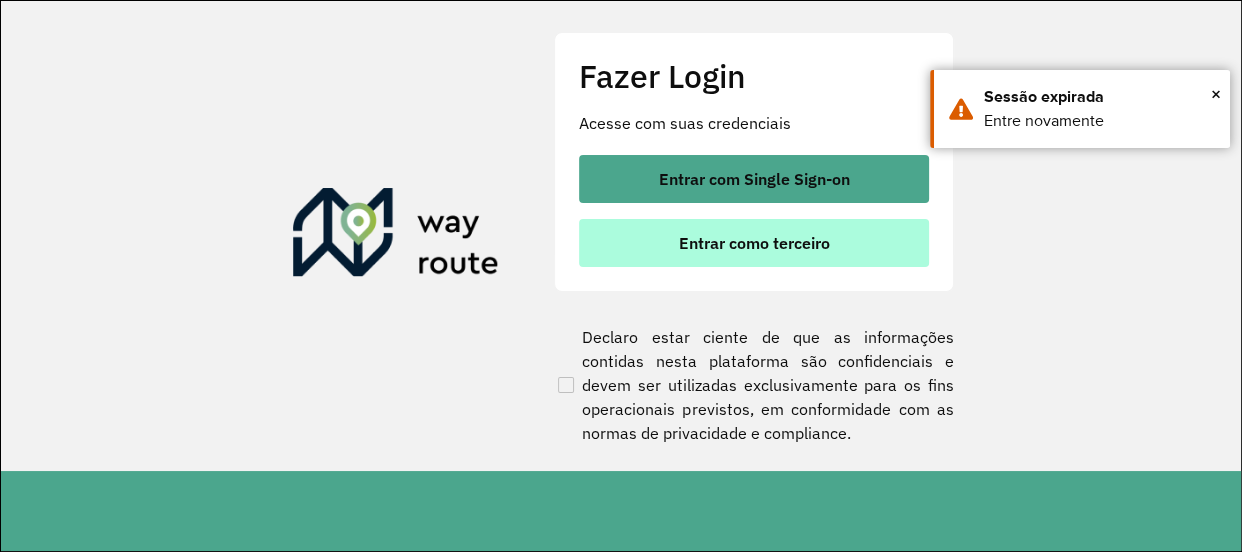 click on "Entrar como terceiro" at bounding box center (754, 243) 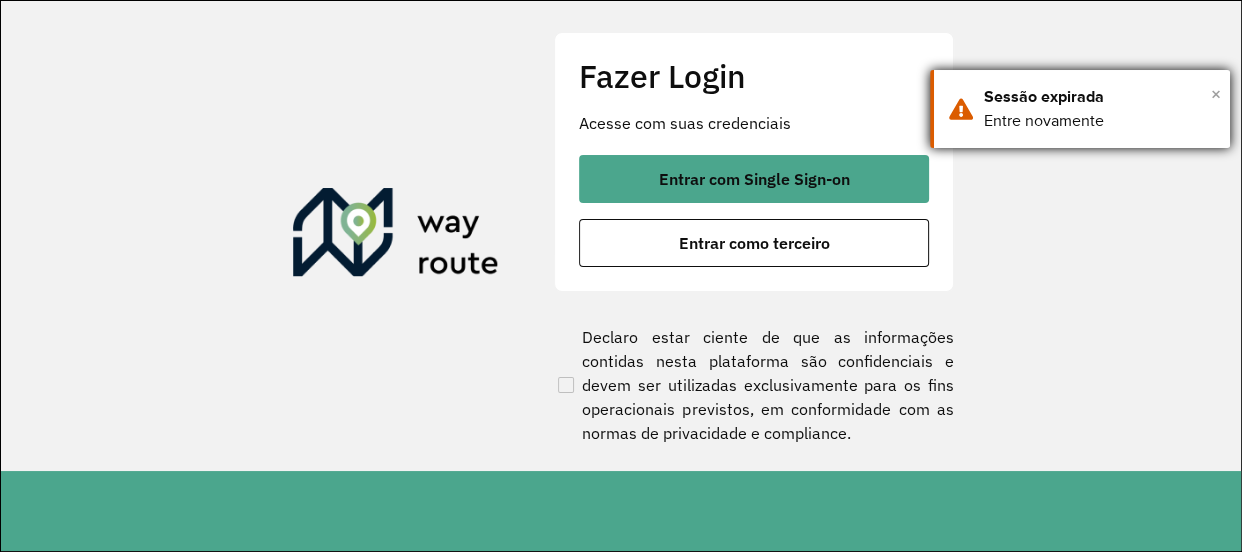 click on "×" at bounding box center [1216, 94] 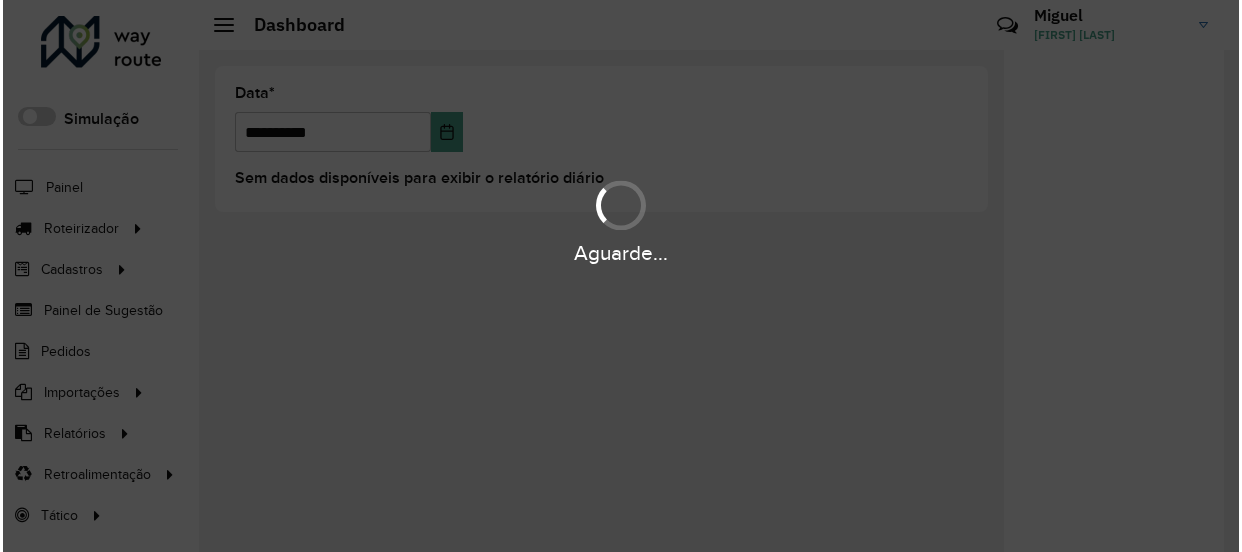 scroll, scrollTop: 0, scrollLeft: 0, axis: both 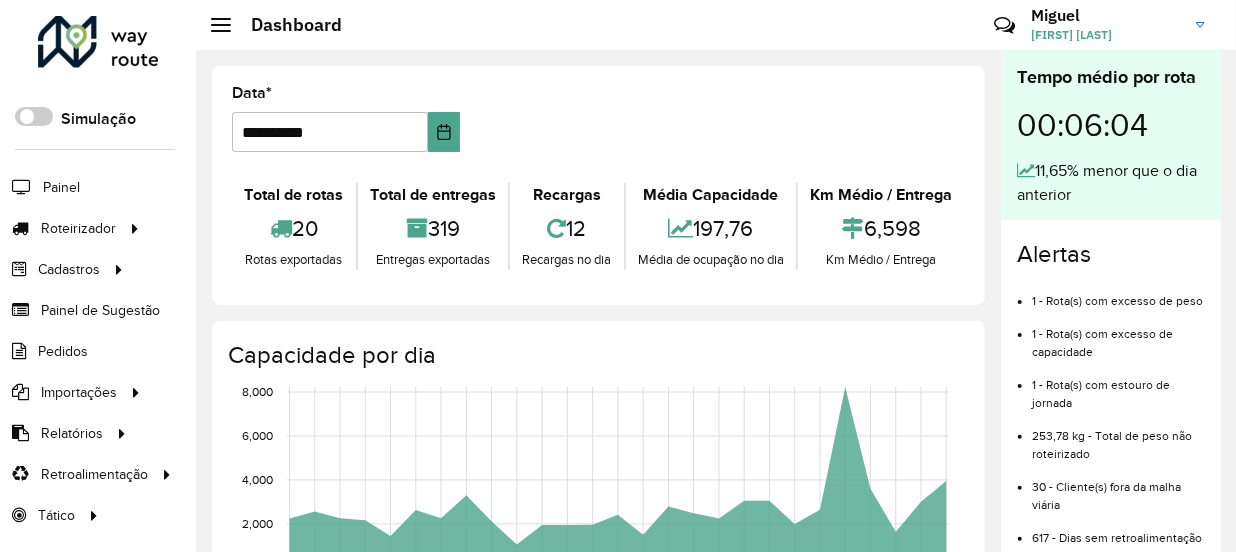 click on "**********" 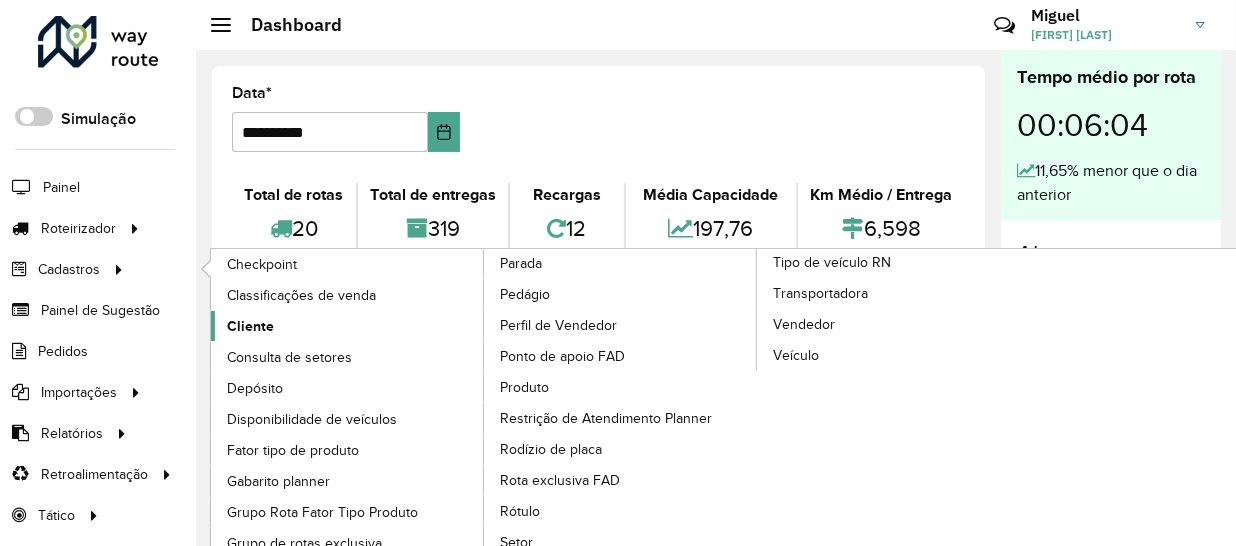 click on "Cliente" 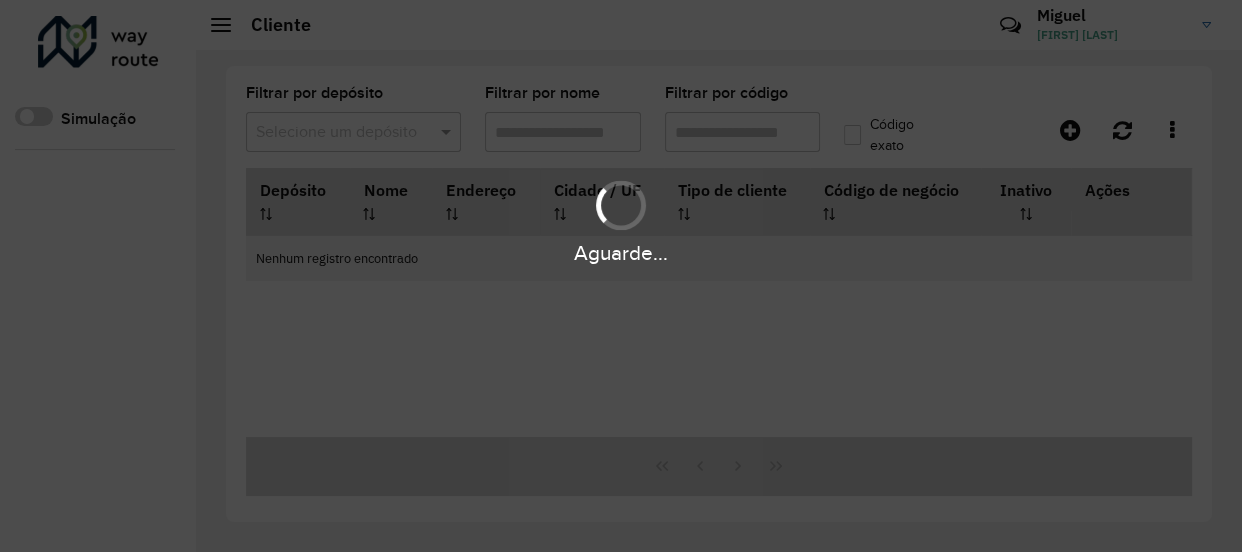 type on "*****" 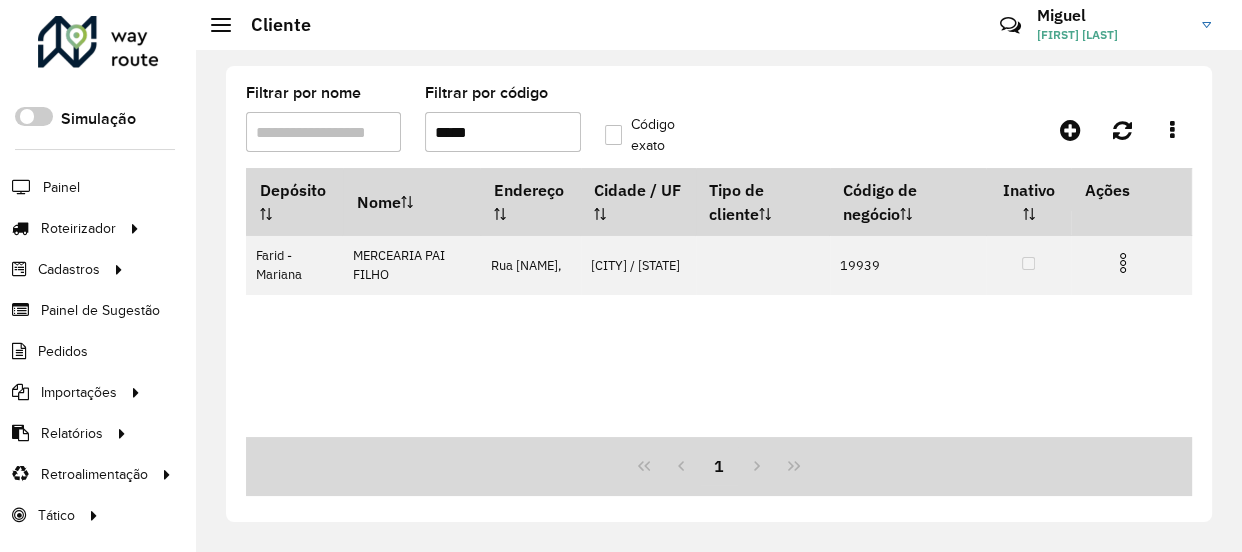 click on "*****" at bounding box center (502, 132) 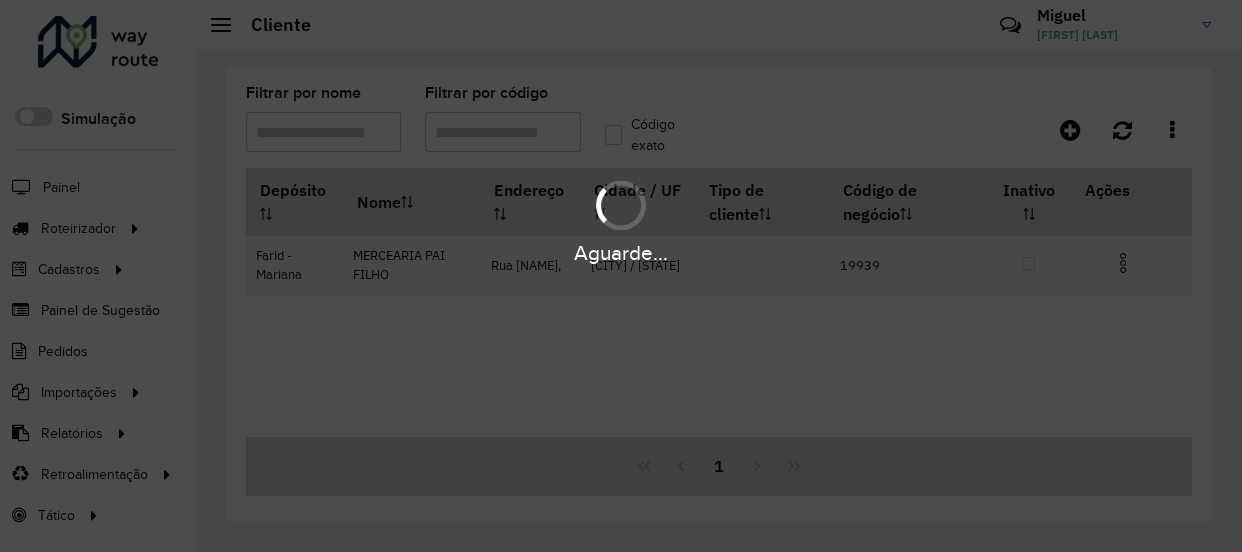 type 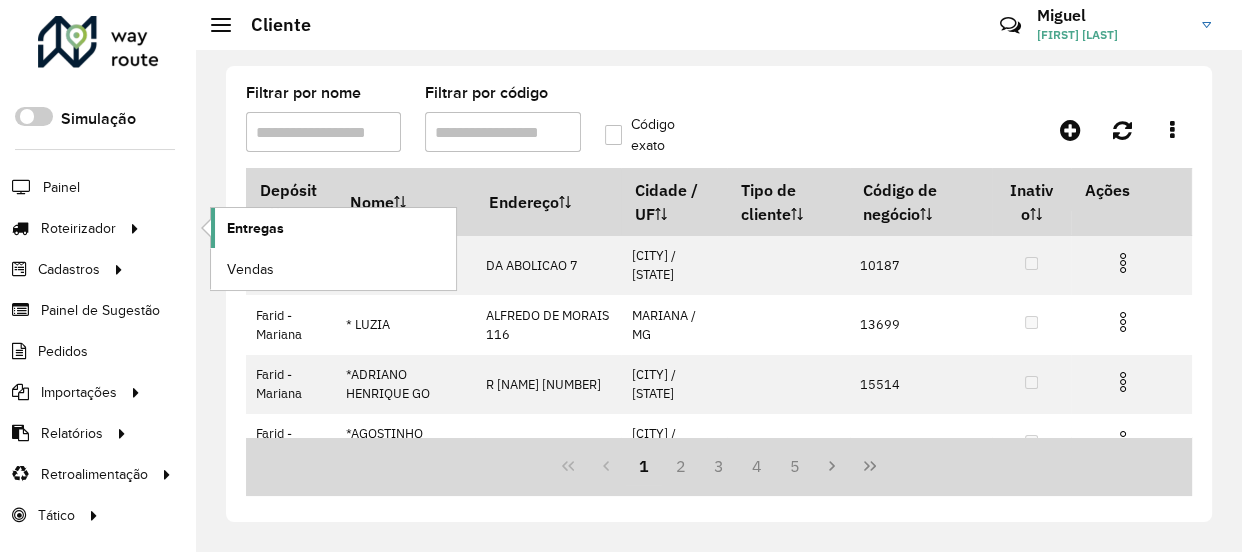 click on "Entregas" 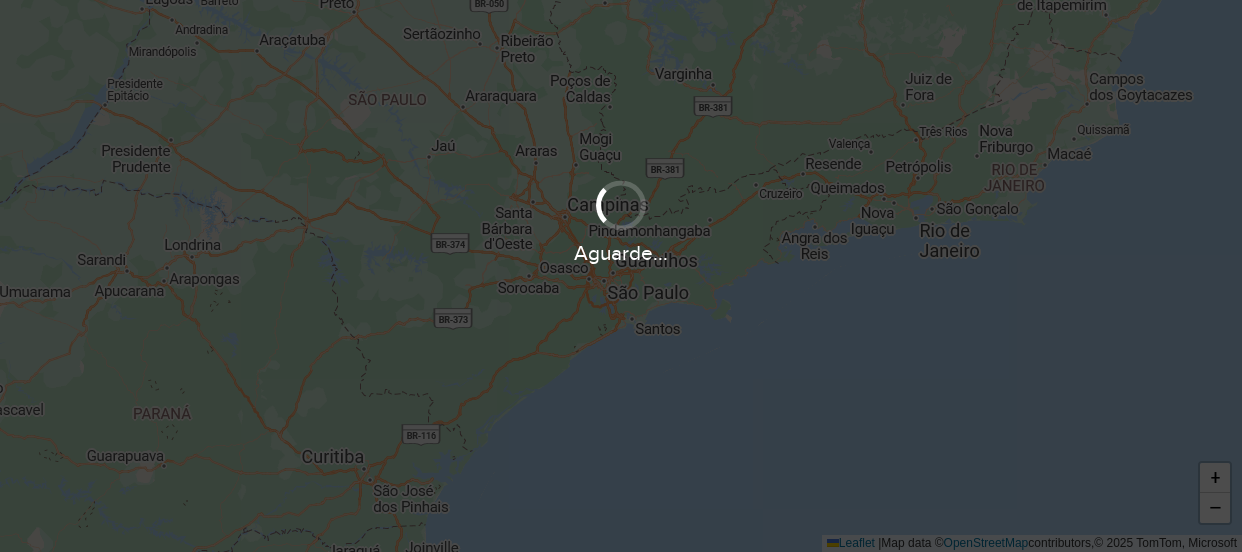 scroll, scrollTop: 0, scrollLeft: 0, axis: both 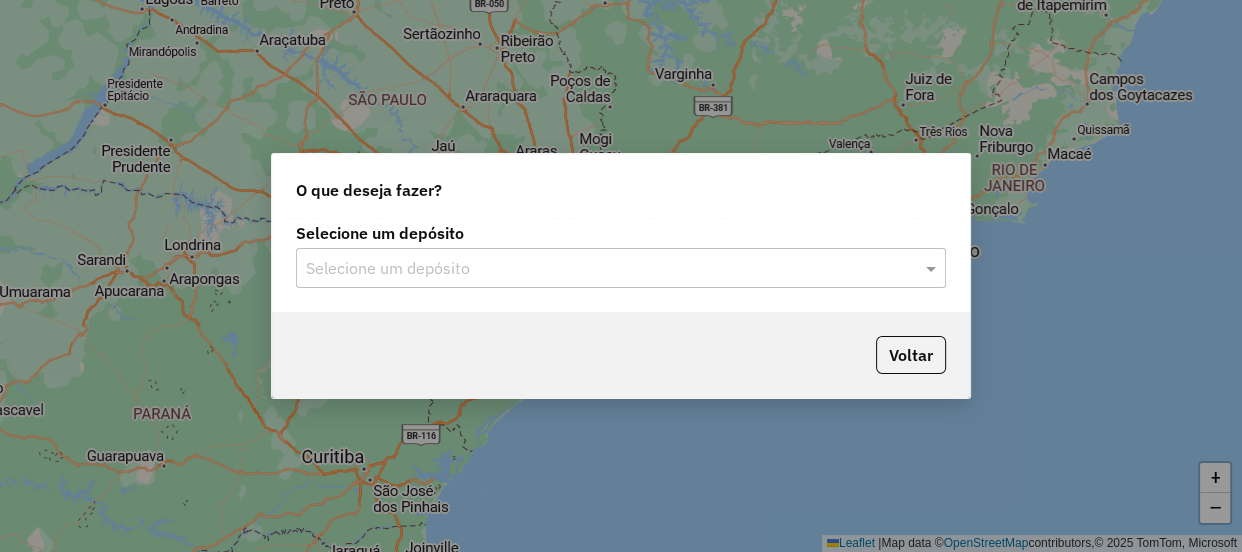 click 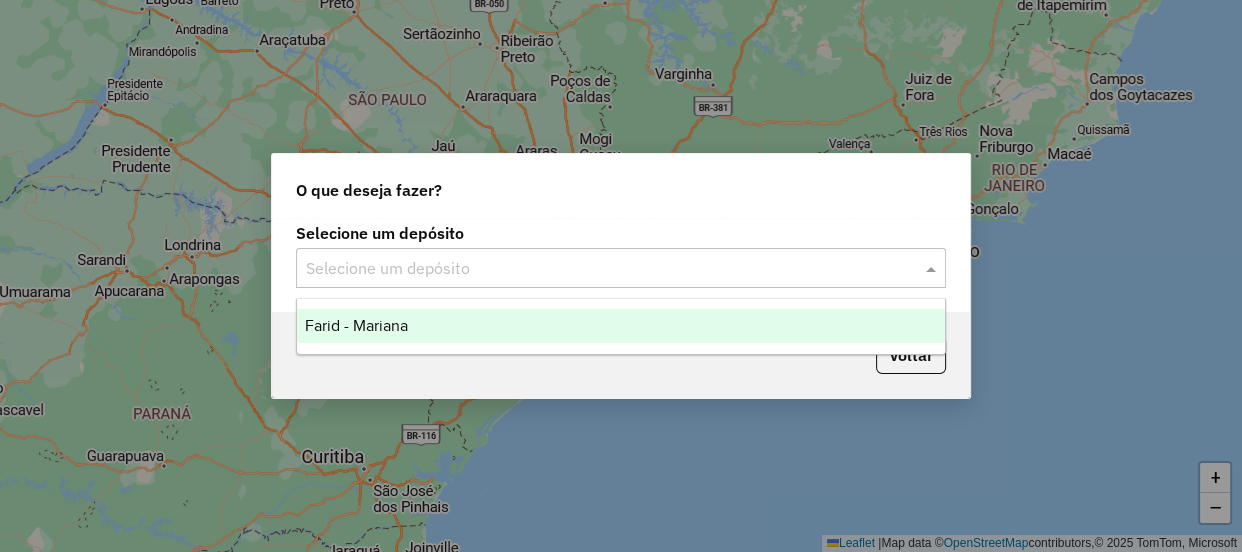 click on "Farid - Mariana" at bounding box center [621, 326] 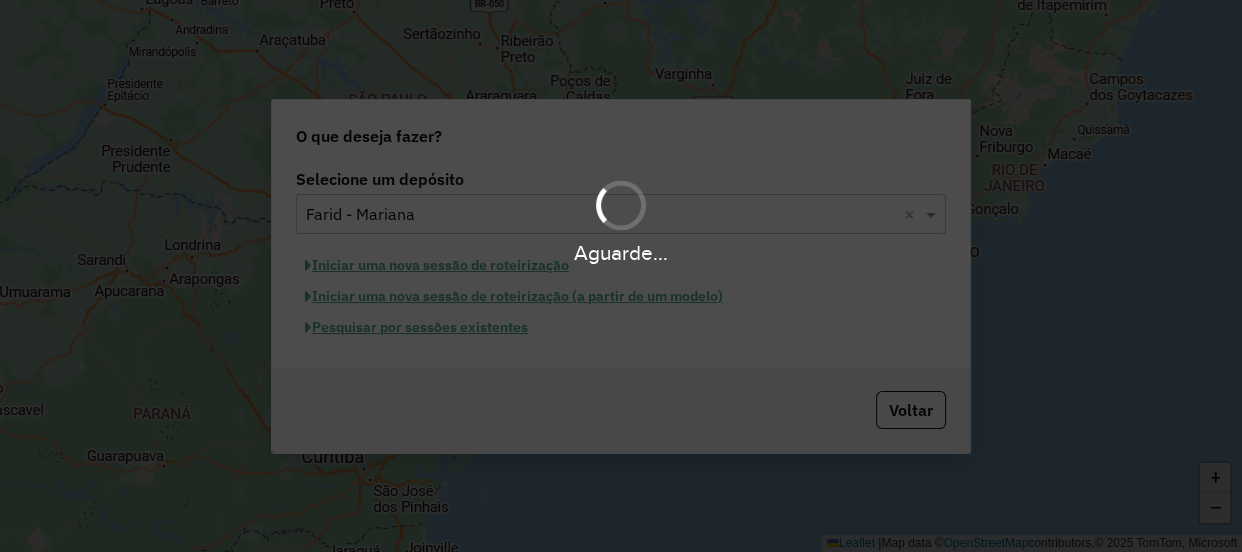 click on "Aguarde..." at bounding box center [621, 276] 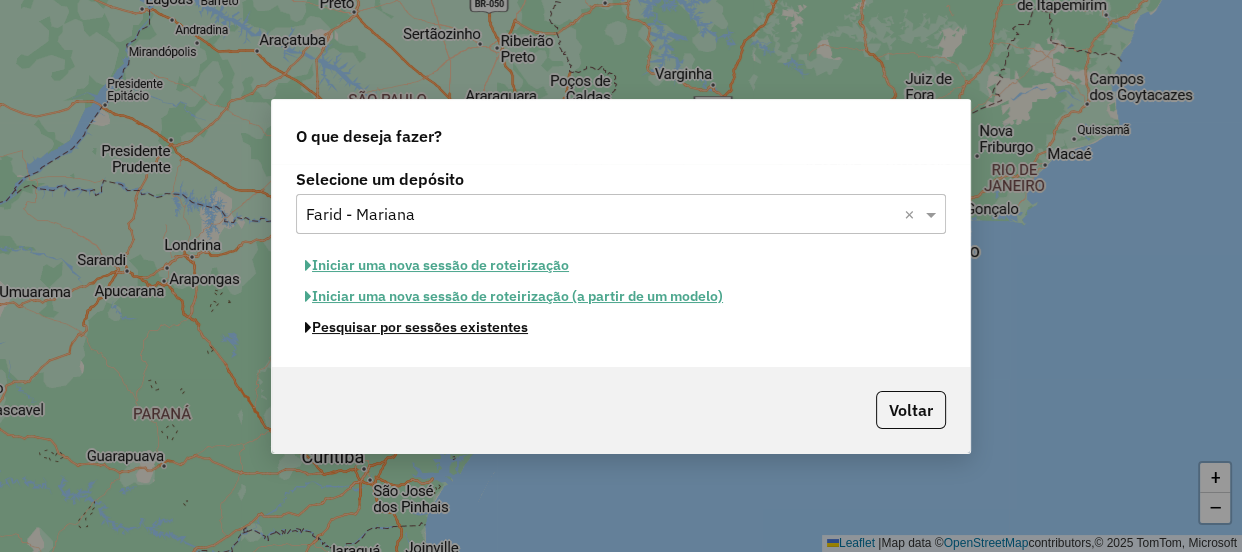click on "Pesquisar por sessões existentes" 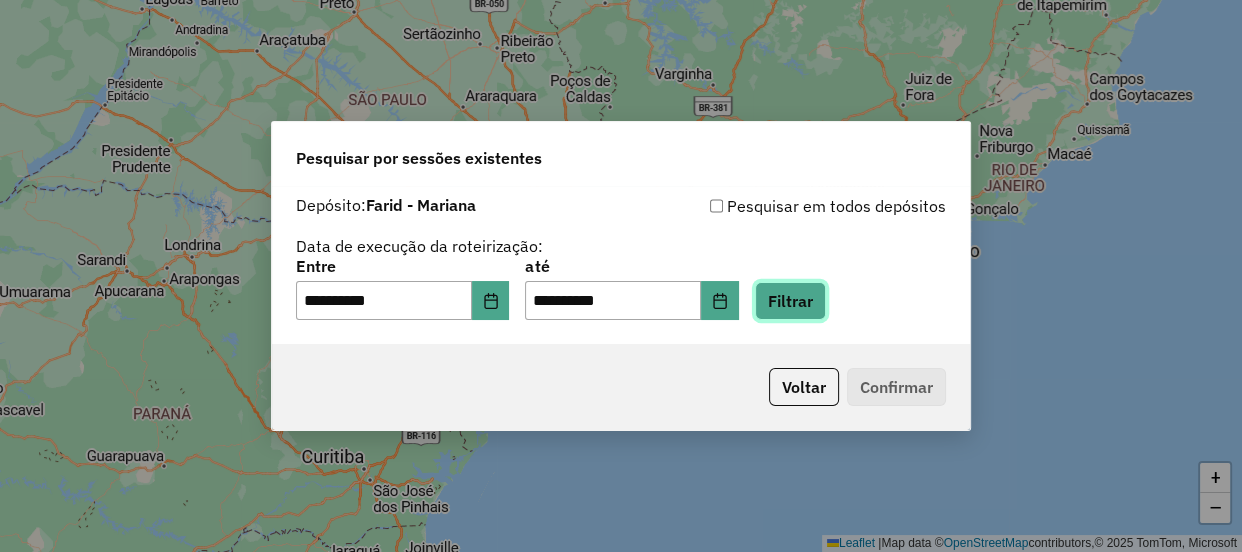 click on "Filtrar" 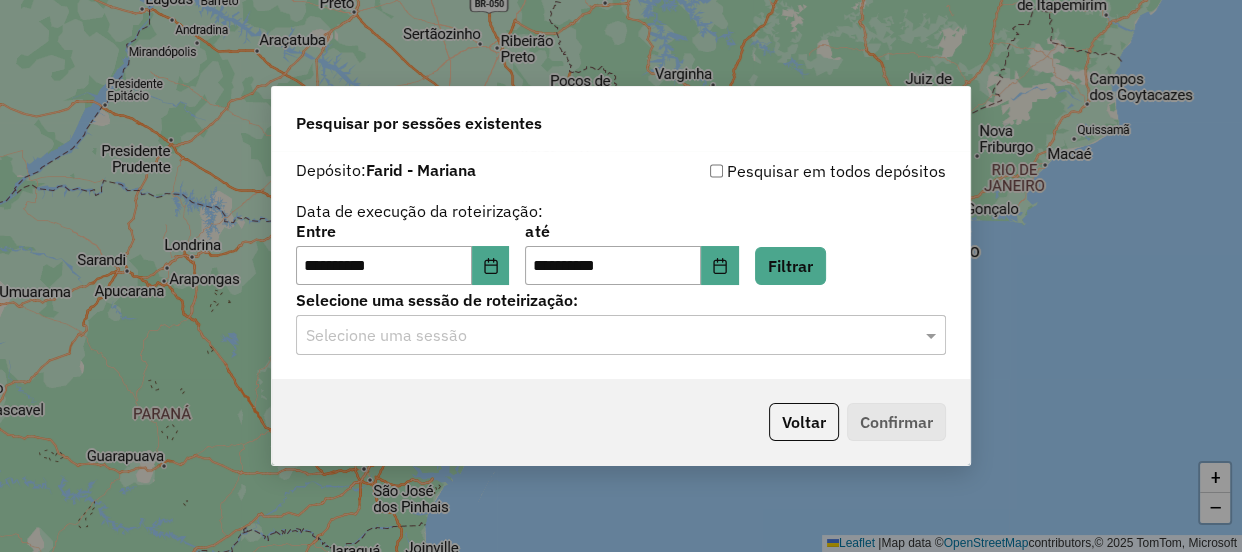 click 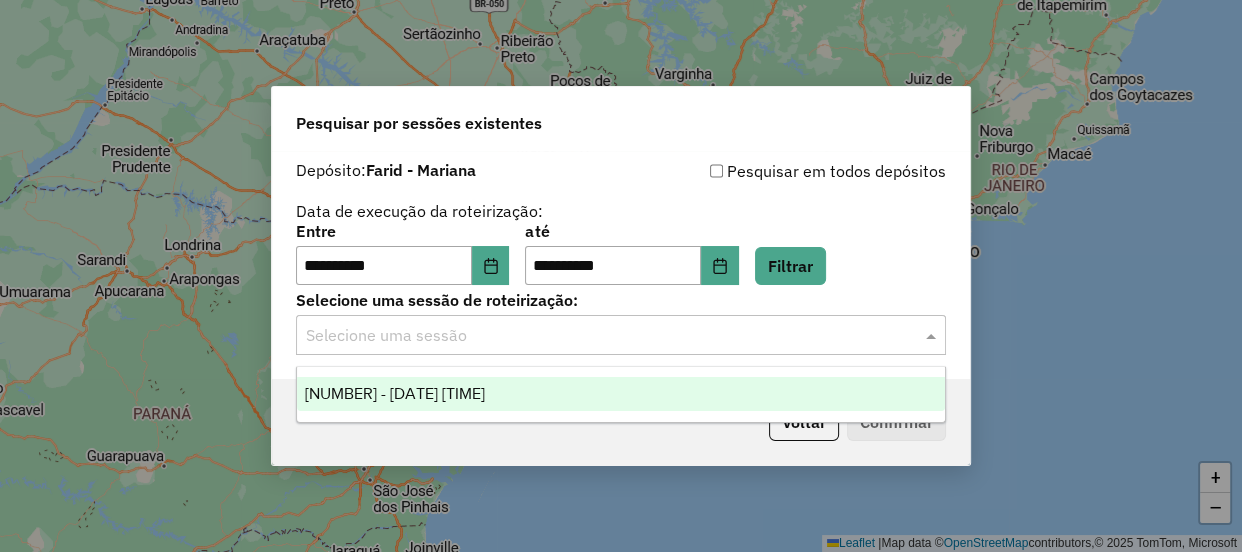 click on "975400 - 06/08/2025 17:53" at bounding box center (621, 394) 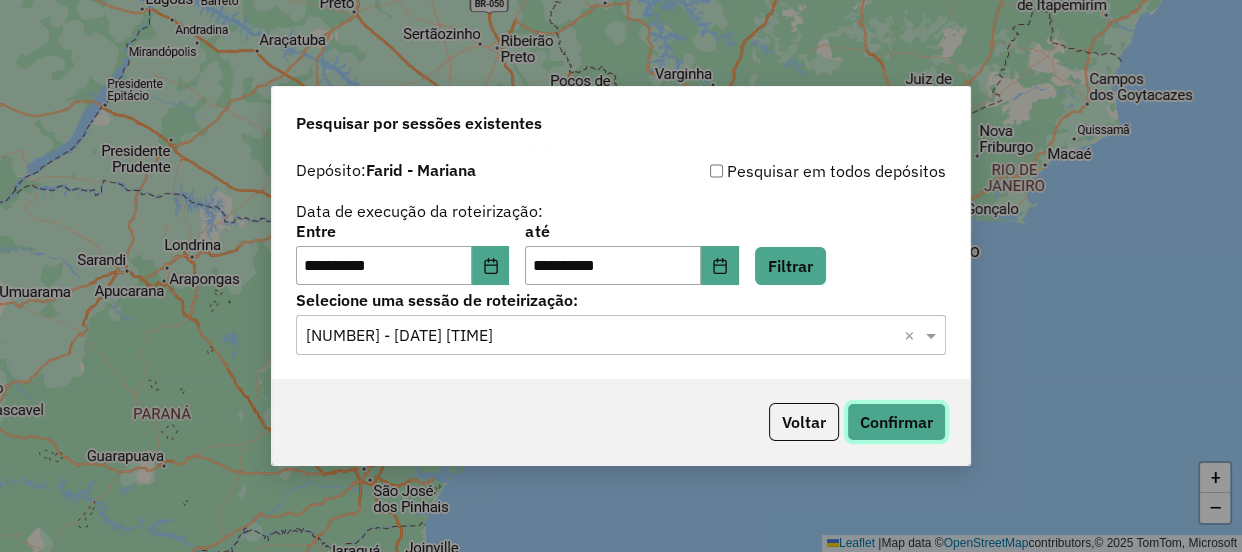 click on "Confirmar" 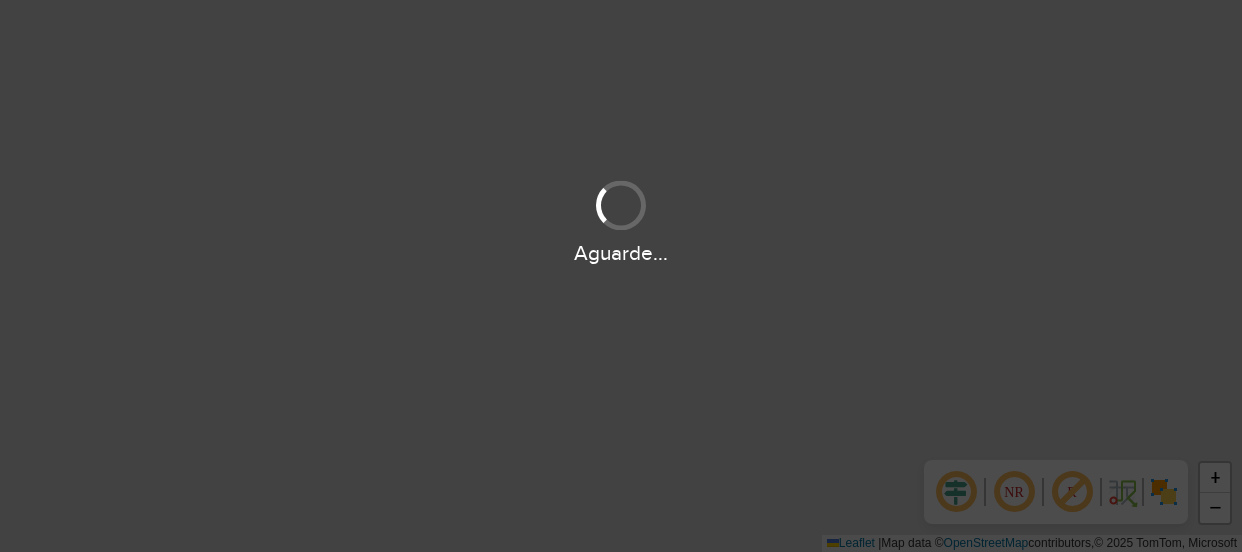 scroll, scrollTop: 0, scrollLeft: 0, axis: both 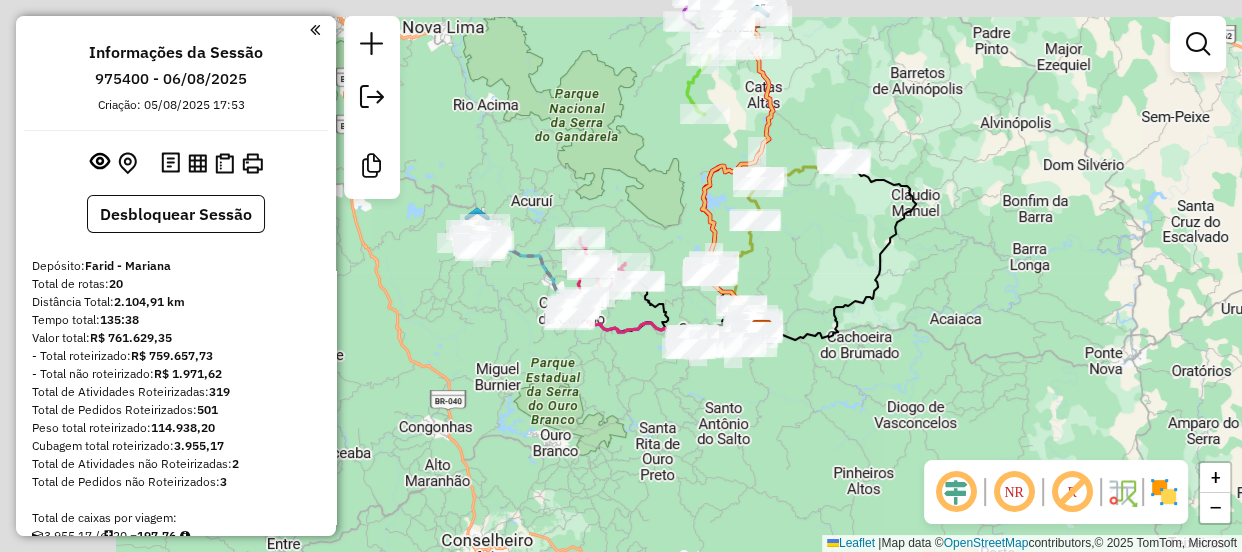 drag, startPoint x: 515, startPoint y: 170, endPoint x: 656, endPoint y: 226, distance: 151.71355 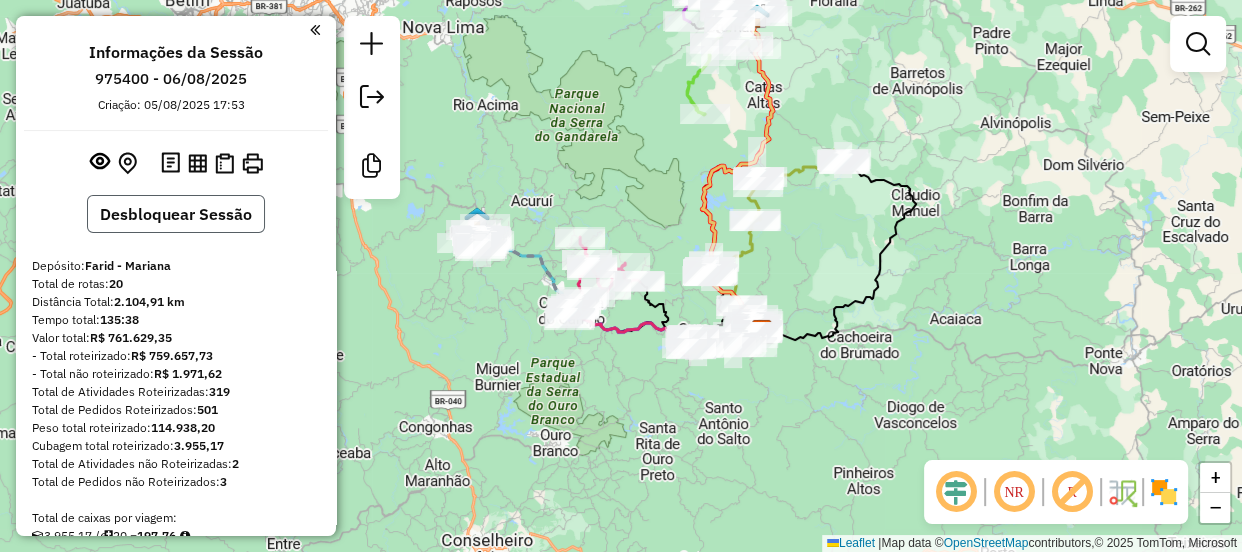click on "Desbloquear Sessão" at bounding box center [176, 214] 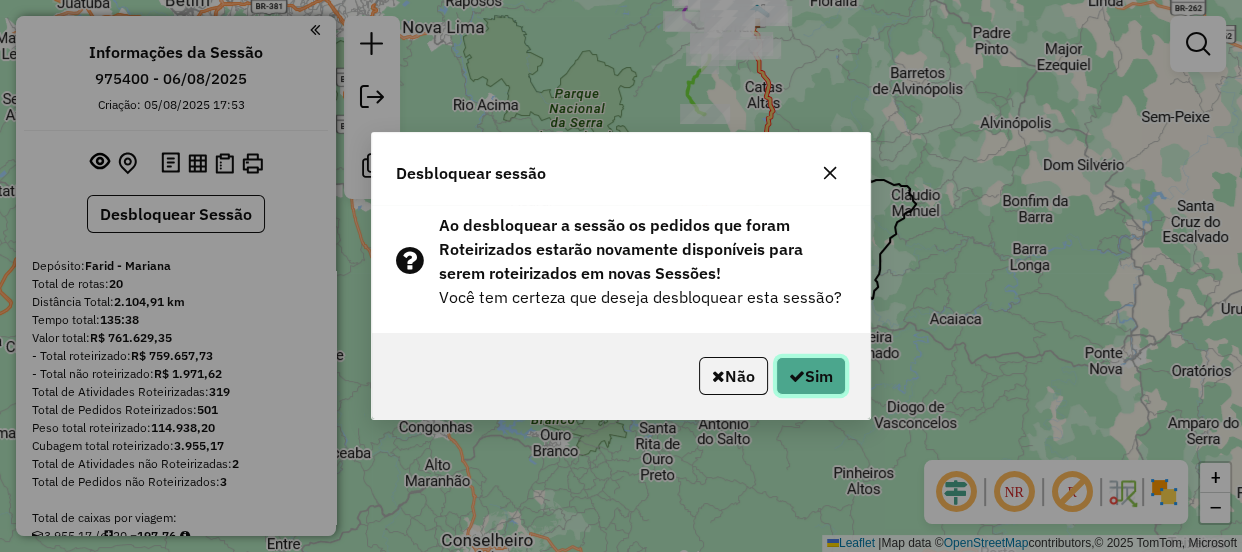 click on "Sim" 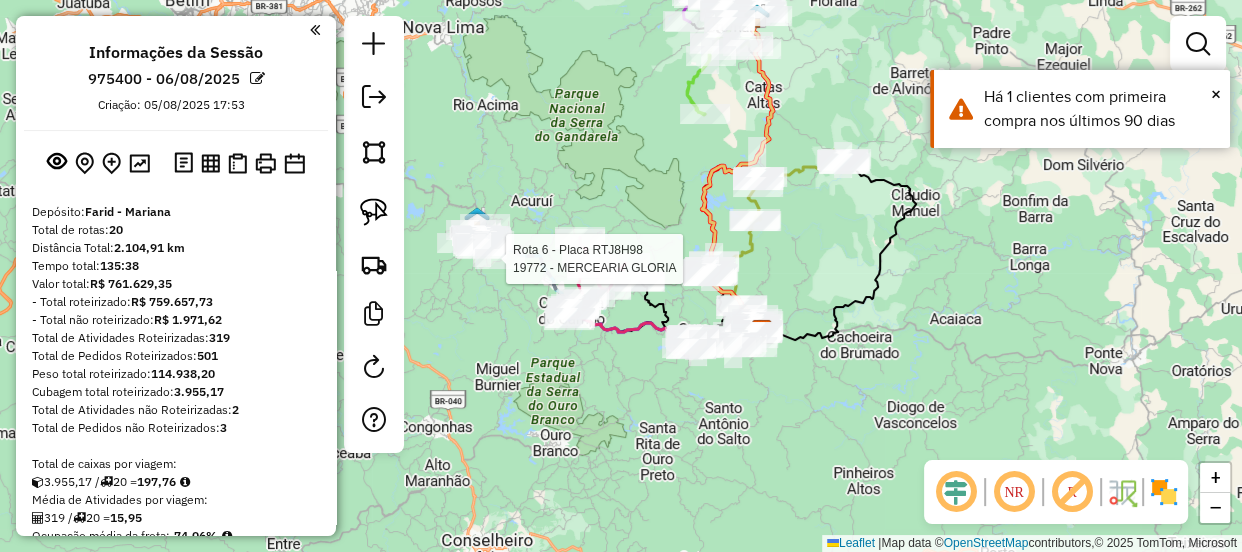 drag, startPoint x: 515, startPoint y: 271, endPoint x: 650, endPoint y: 304, distance: 138.97482 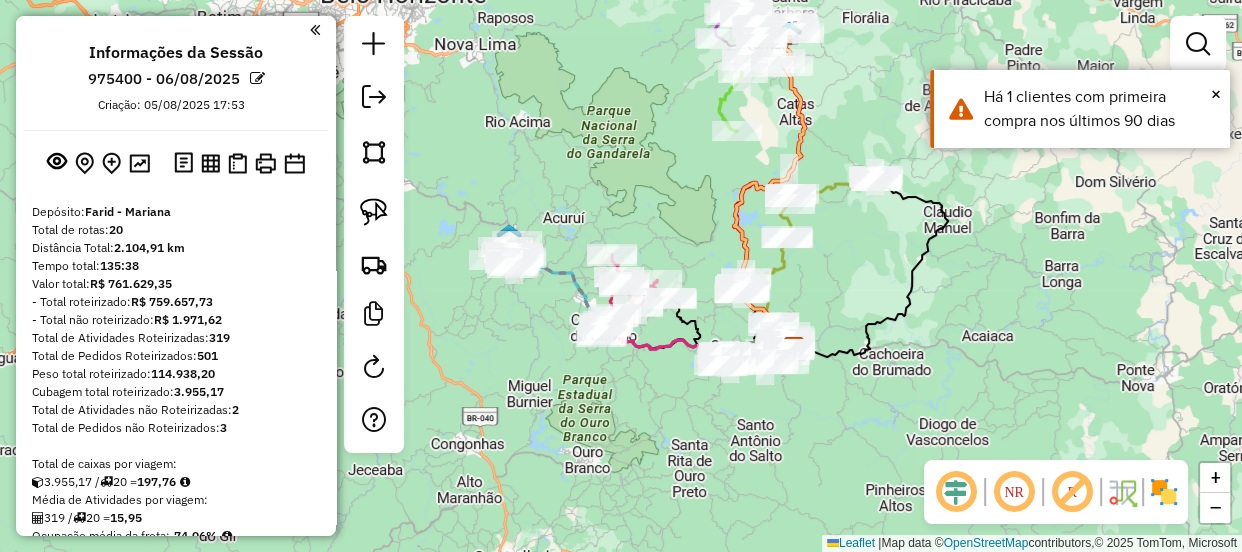 drag, startPoint x: 557, startPoint y: 293, endPoint x: 821, endPoint y: 362, distance: 272.8681 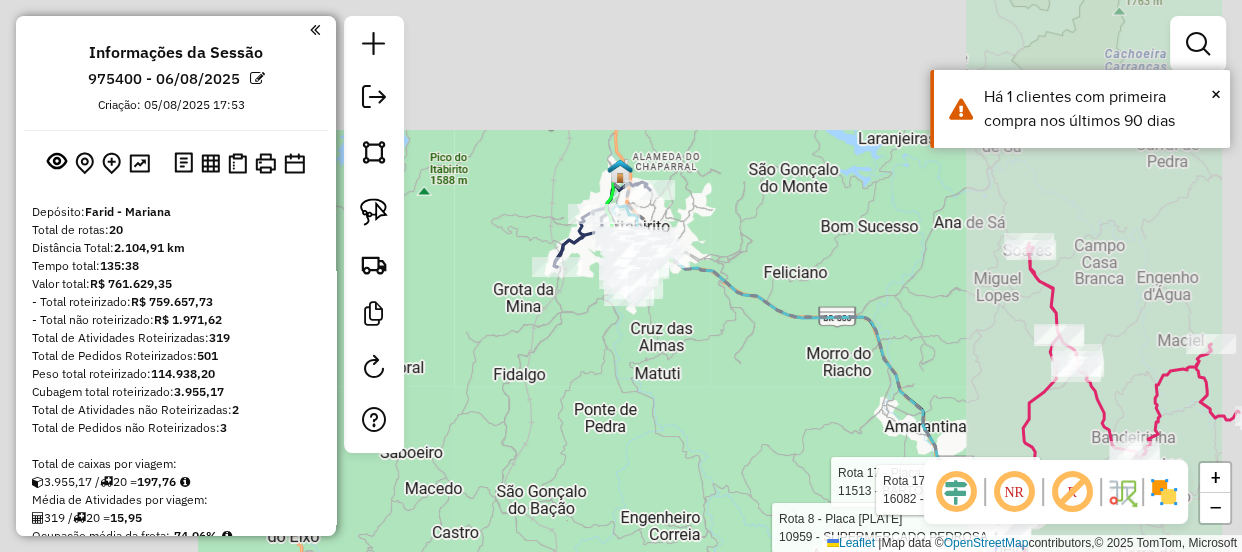 drag, startPoint x: 824, startPoint y: 346, endPoint x: 463, endPoint y: 258, distance: 371.57098 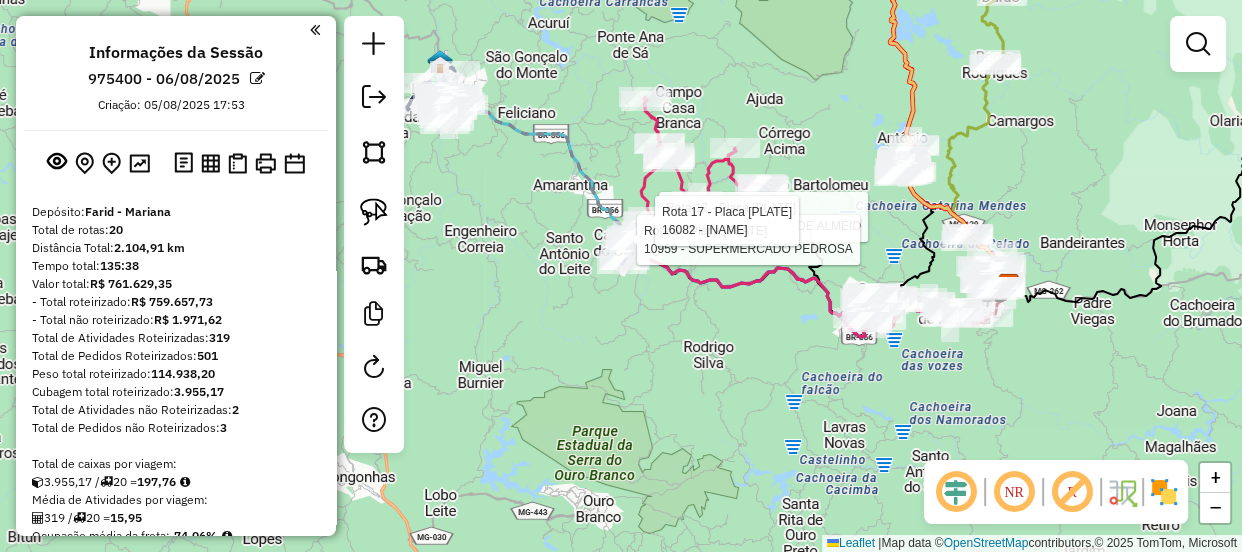 drag, startPoint x: 568, startPoint y: 408, endPoint x: 633, endPoint y: 294, distance: 131.2288 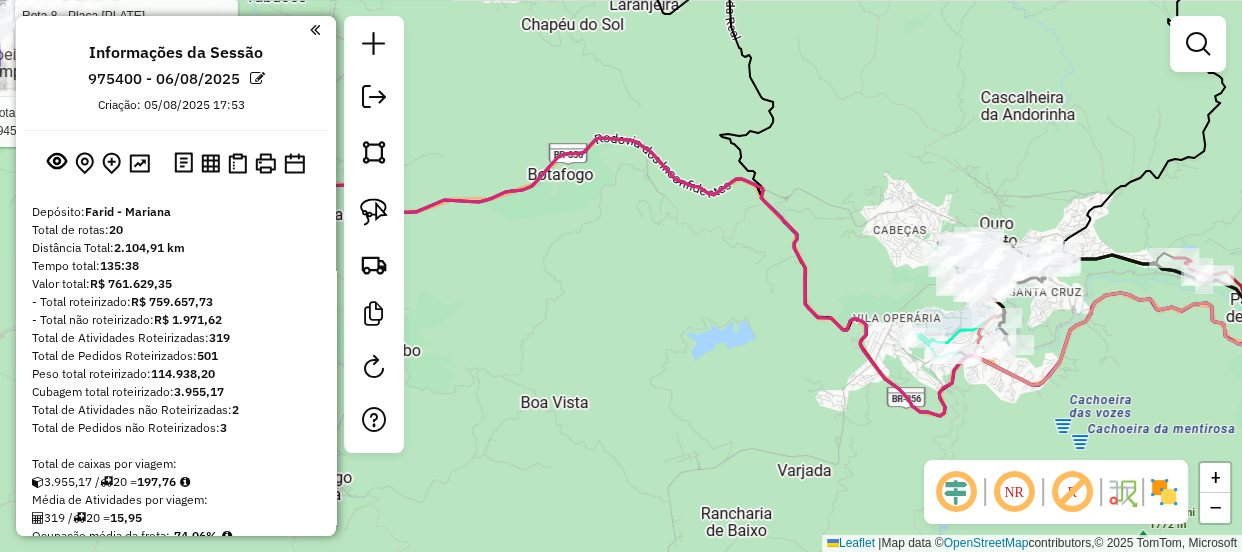 drag, startPoint x: 570, startPoint y: 318, endPoint x: 935, endPoint y: 370, distance: 368.68552 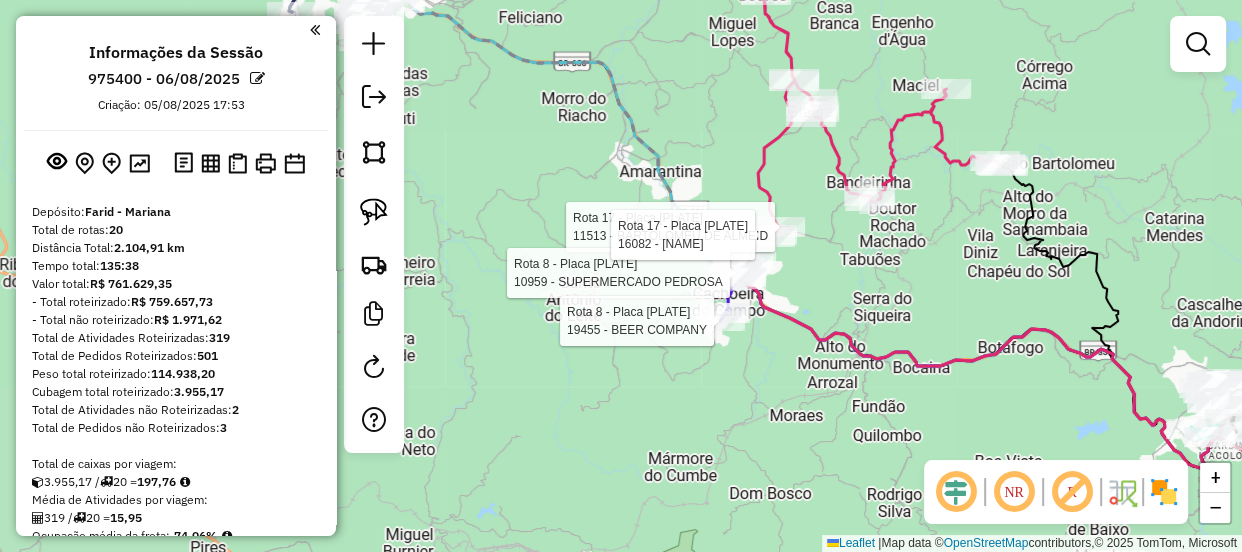 drag, startPoint x: 588, startPoint y: 302, endPoint x: 667, endPoint y: 350, distance: 92.43917 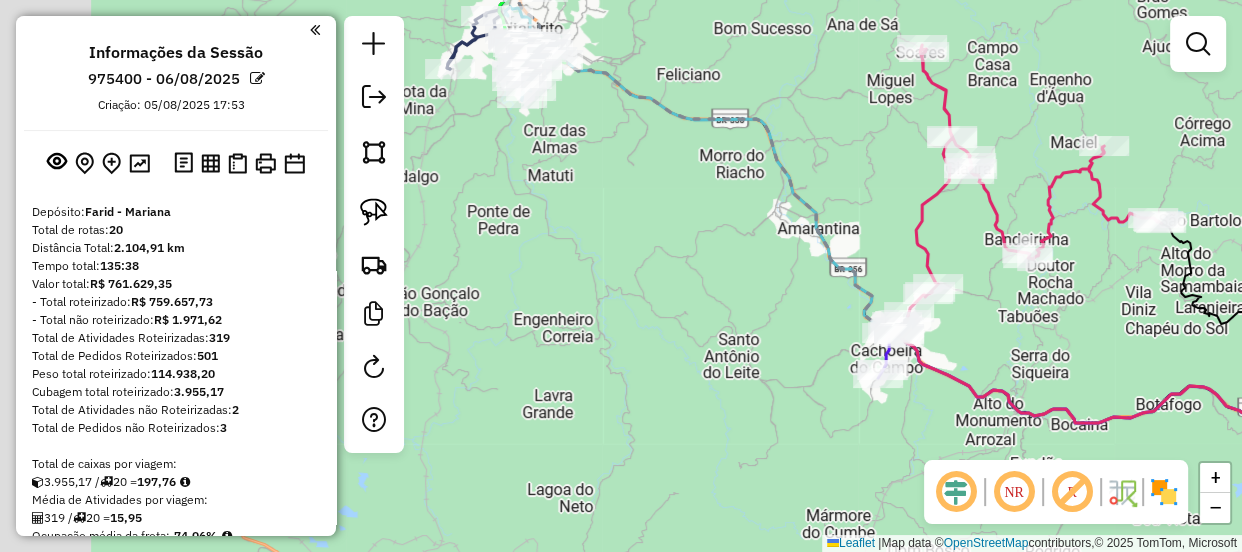 drag, startPoint x: 570, startPoint y: 364, endPoint x: 633, endPoint y: 380, distance: 65 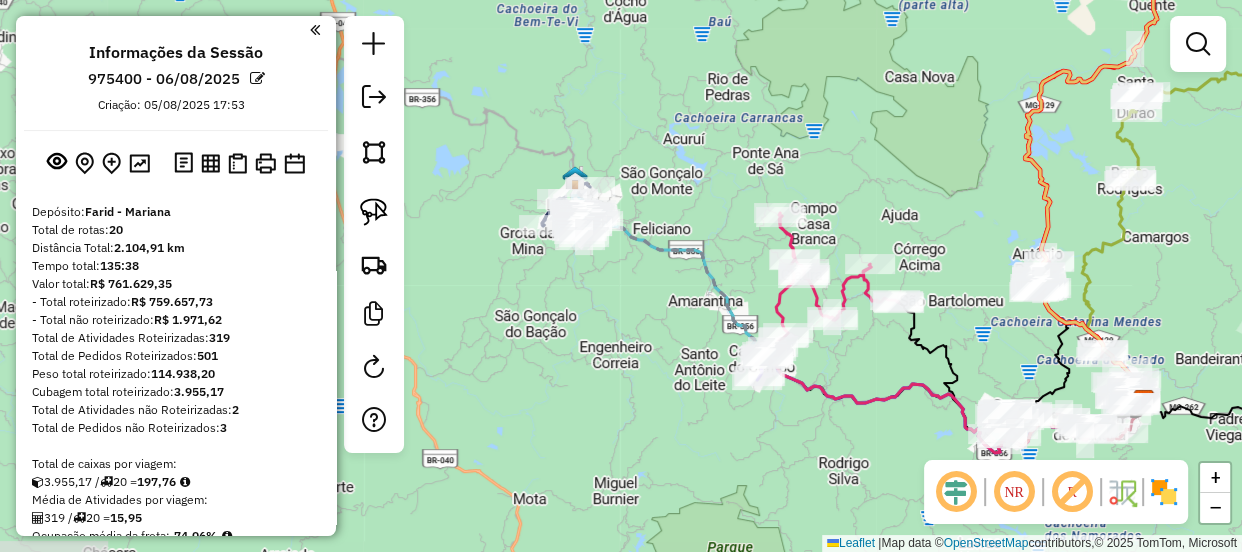 drag, startPoint x: 671, startPoint y: 386, endPoint x: 629, endPoint y: 353, distance: 53.413483 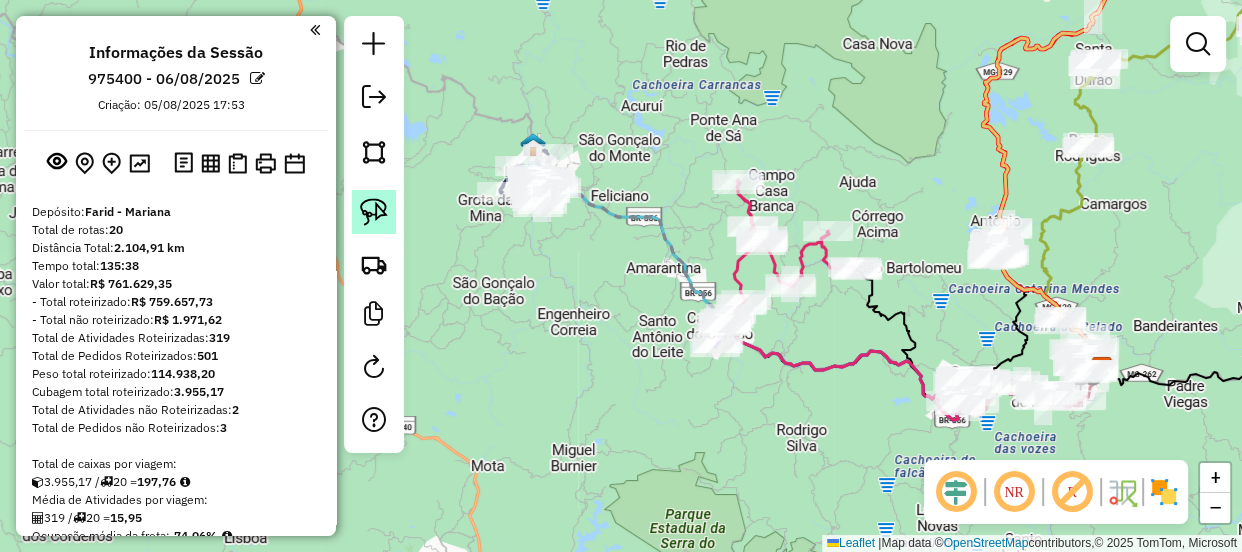 click 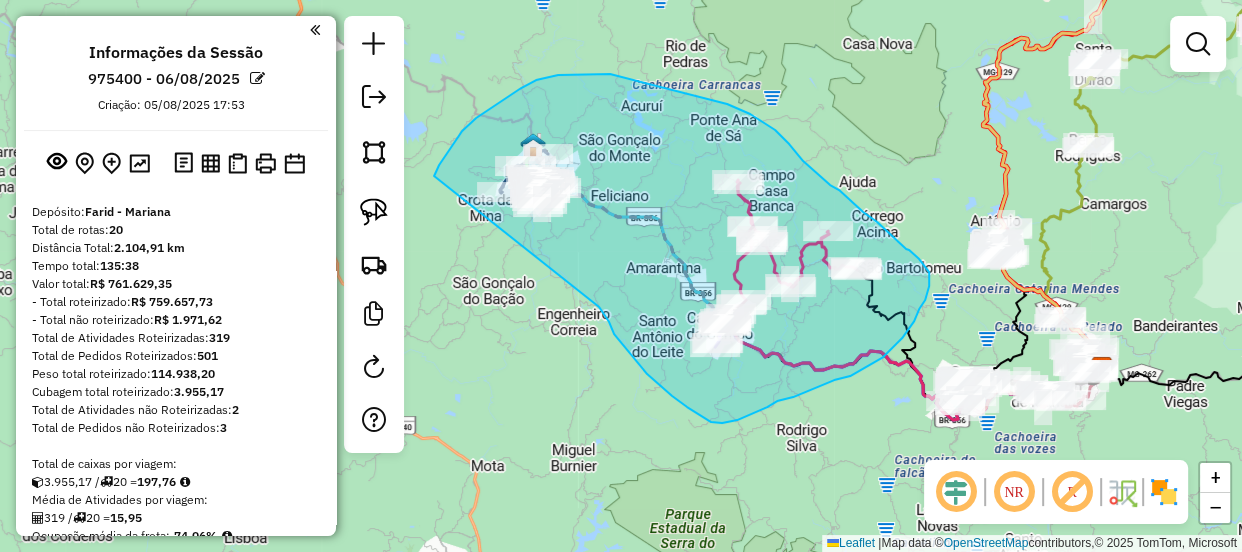 drag, startPoint x: 444, startPoint y: 158, endPoint x: 598, endPoint y: 307, distance: 214.28252 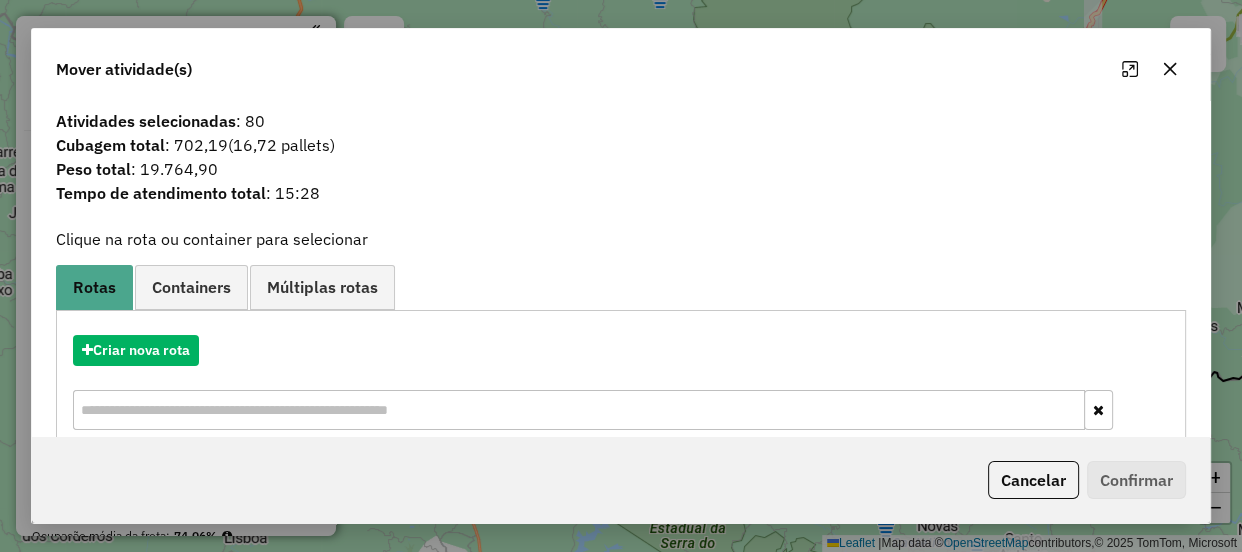 drag, startPoint x: 1173, startPoint y: 82, endPoint x: 1129, endPoint y: 80, distance: 44.04543 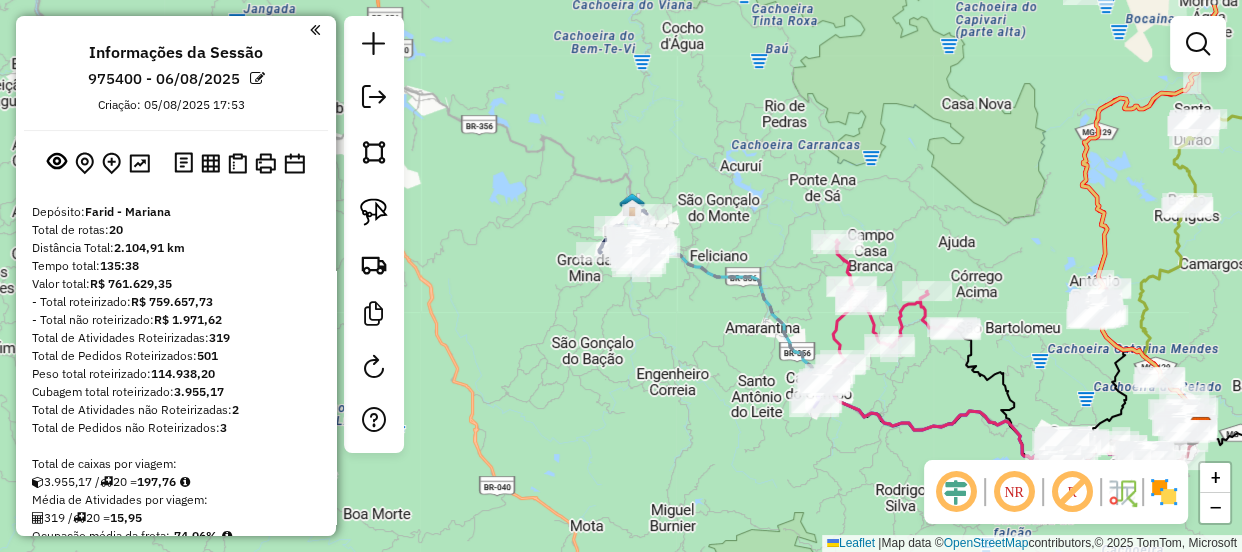drag, startPoint x: 531, startPoint y: 292, endPoint x: 625, endPoint y: 342, distance: 106.47065 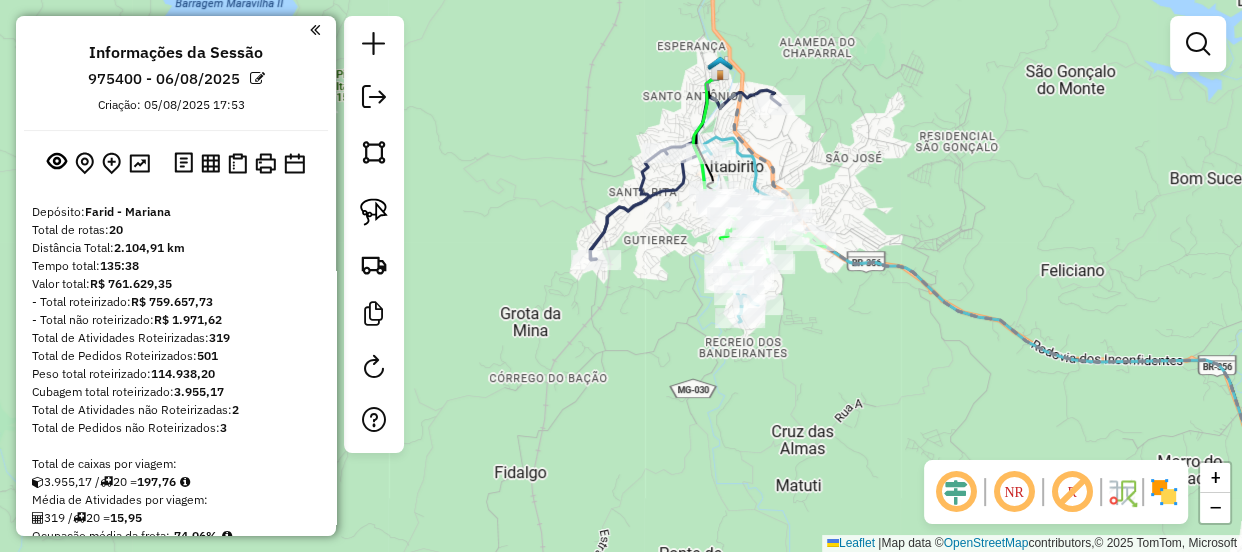 drag, startPoint x: 644, startPoint y: 383, endPoint x: 643, endPoint y: 395, distance: 12.0415945 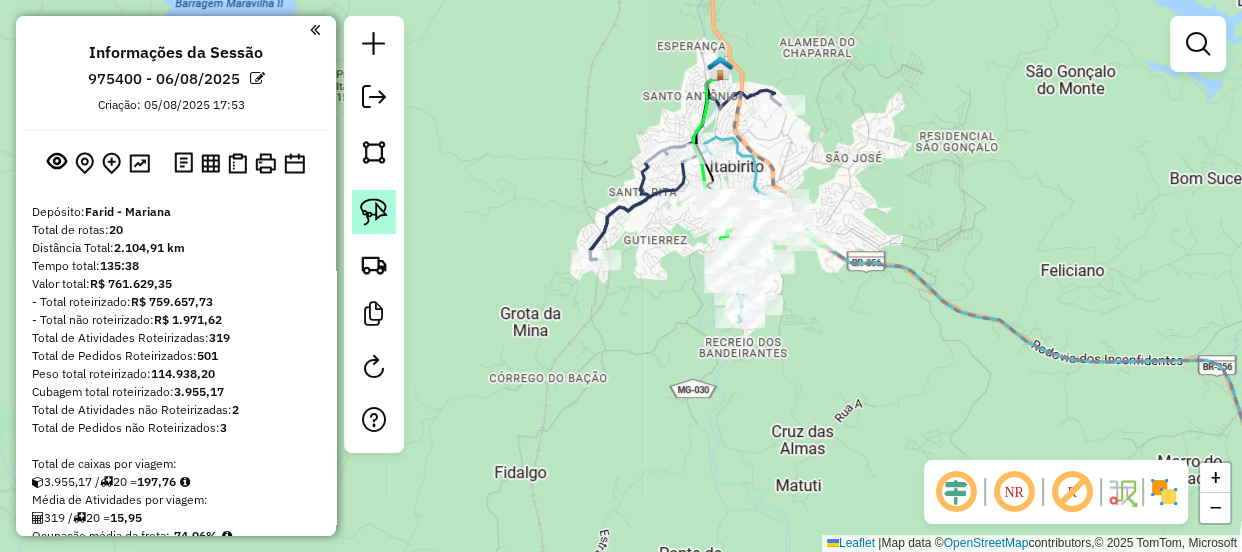 click 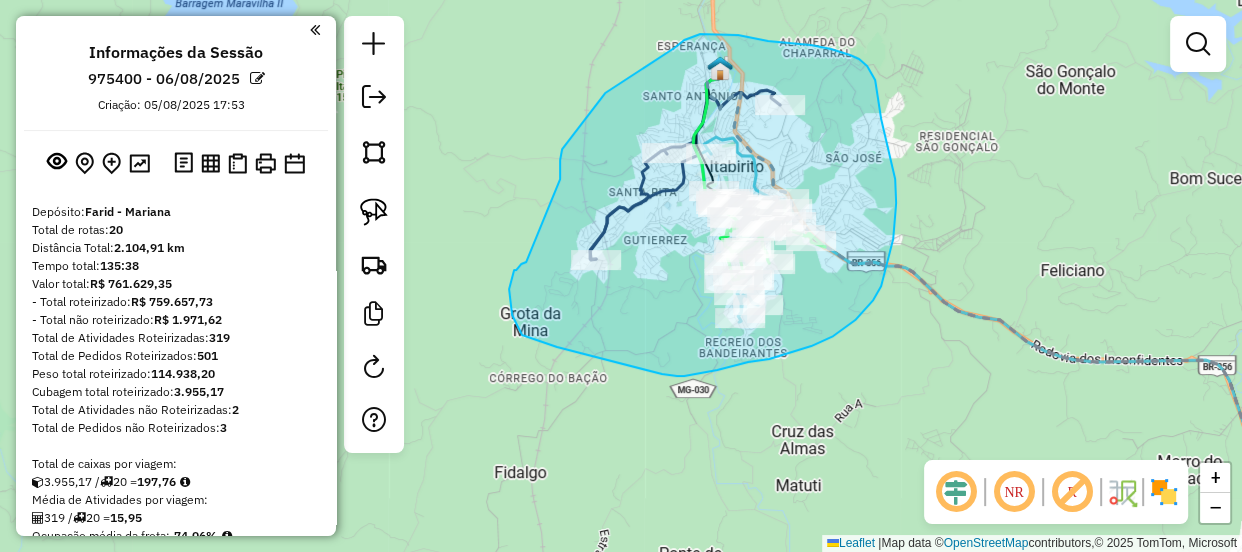 drag, startPoint x: 560, startPoint y: 179, endPoint x: 534, endPoint y: 257, distance: 82.219215 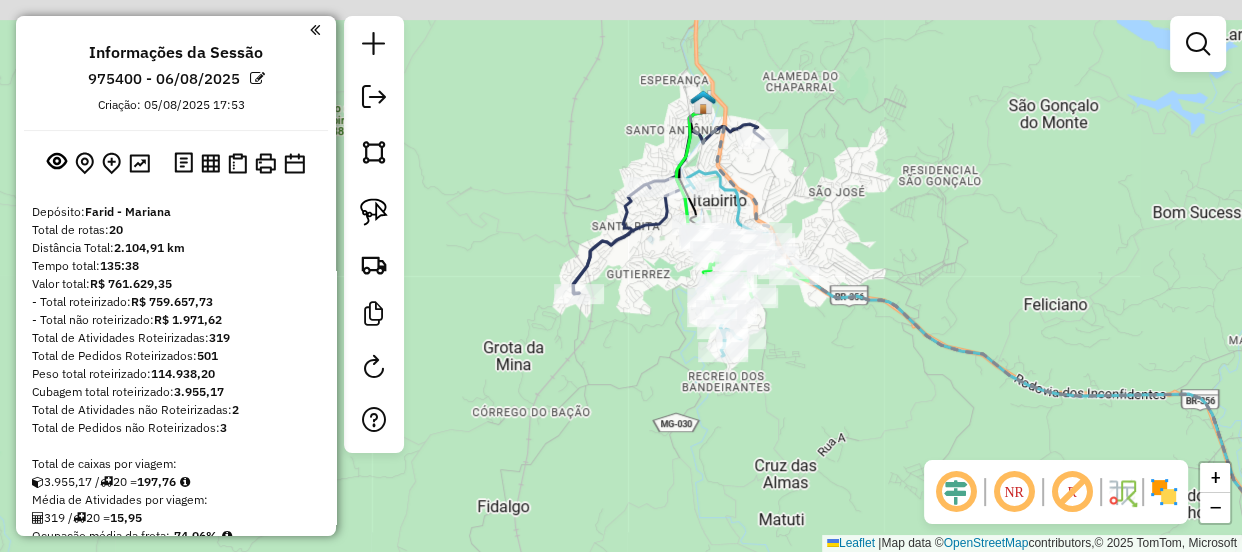 click on "Janela de atendimento Grade de atendimento Capacidade Transportadoras Veículos Cliente Pedidos  Rotas Selecione os dias de semana para filtrar as janelas de atendimento  Seg   Ter   Qua   Qui   Sex   Sáb   Dom  Informe o período da janela de atendimento: De: Até:  Filtrar exatamente a janela do cliente  Considerar janela de atendimento padrão  Selecione os dias de semana para filtrar as grades de atendimento  Seg   Ter   Qua   Qui   Sex   Sáb   Dom   Considerar clientes sem dia de atendimento cadastrado  Clientes fora do dia de atendimento selecionado Filtrar as atividades entre os valores definidos abaixo:  Peso mínimo:   Peso máximo:   Cubagem mínima:   Cubagem máxima:   De:   Até:  Filtrar as atividades entre o tempo de atendimento definido abaixo:  De:   Até:   Considerar capacidade total dos clientes não roteirizados Transportadora: Selecione um ou mais itens Tipo de veículo: Selecione um ou mais itens Veículo: Selecione um ou mais itens Motorista: Selecione um ou mais itens Nome: Rótulo:" 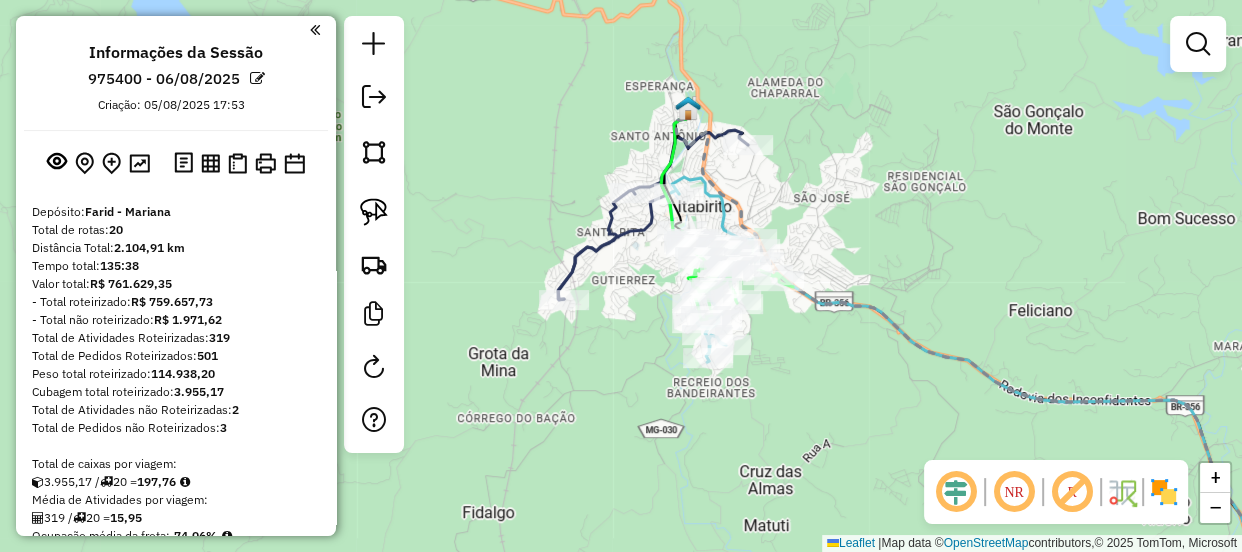 drag, startPoint x: 585, startPoint y: 371, endPoint x: 573, endPoint y: 390, distance: 22.472204 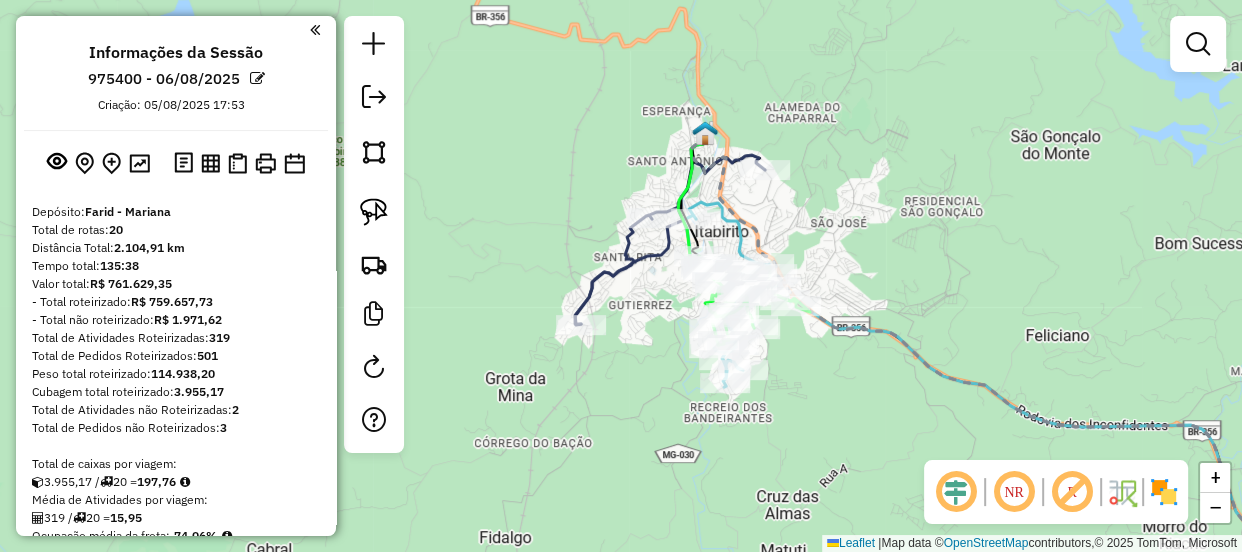 drag, startPoint x: 512, startPoint y: 266, endPoint x: 523, endPoint y: 270, distance: 11.7046995 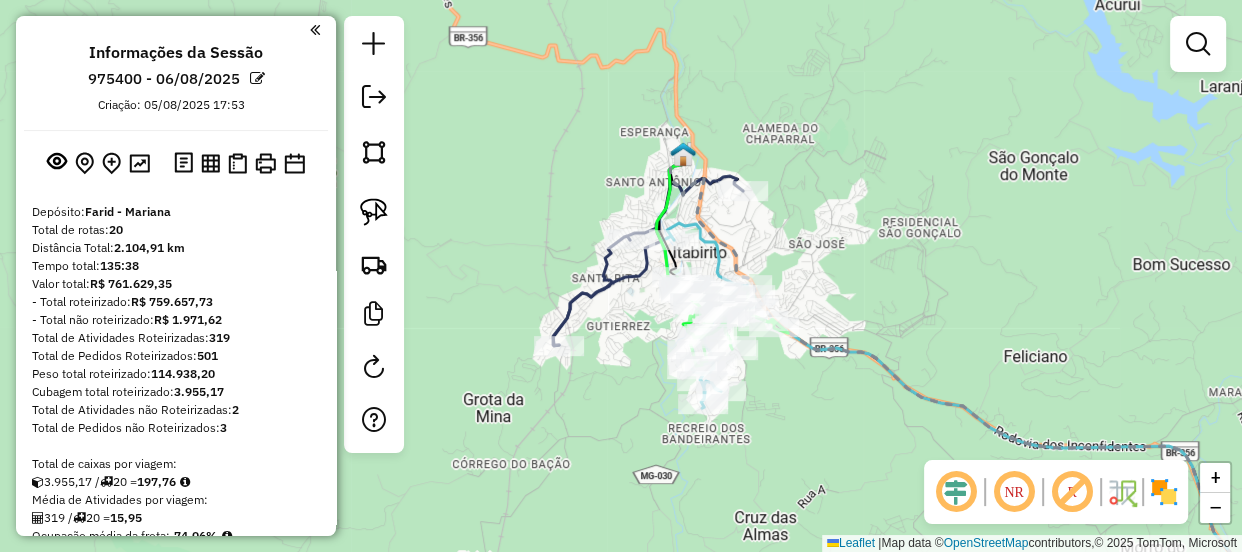 drag, startPoint x: 557, startPoint y: 163, endPoint x: 546, endPoint y: 170, distance: 13.038404 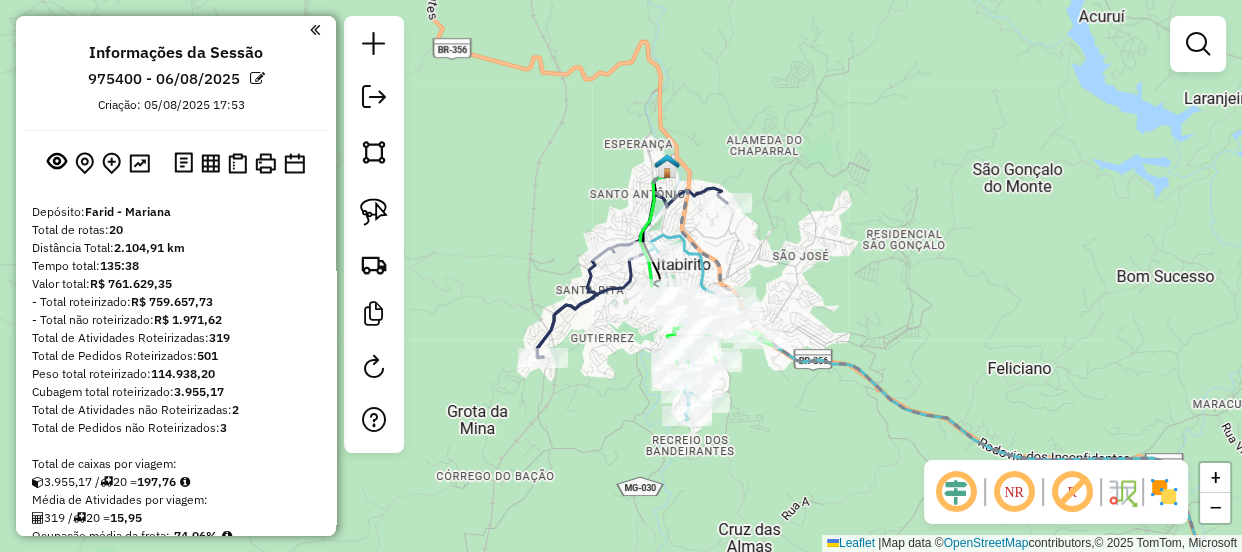 drag, startPoint x: 600, startPoint y: 127, endPoint x: 571, endPoint y: 101, distance: 38.948685 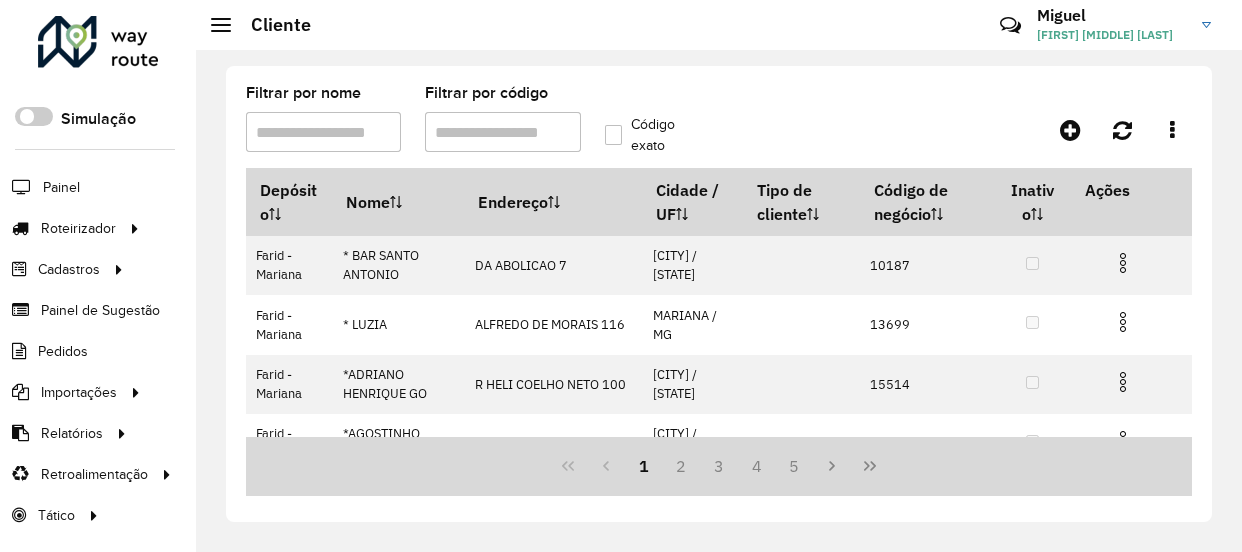 scroll, scrollTop: 0, scrollLeft: 0, axis: both 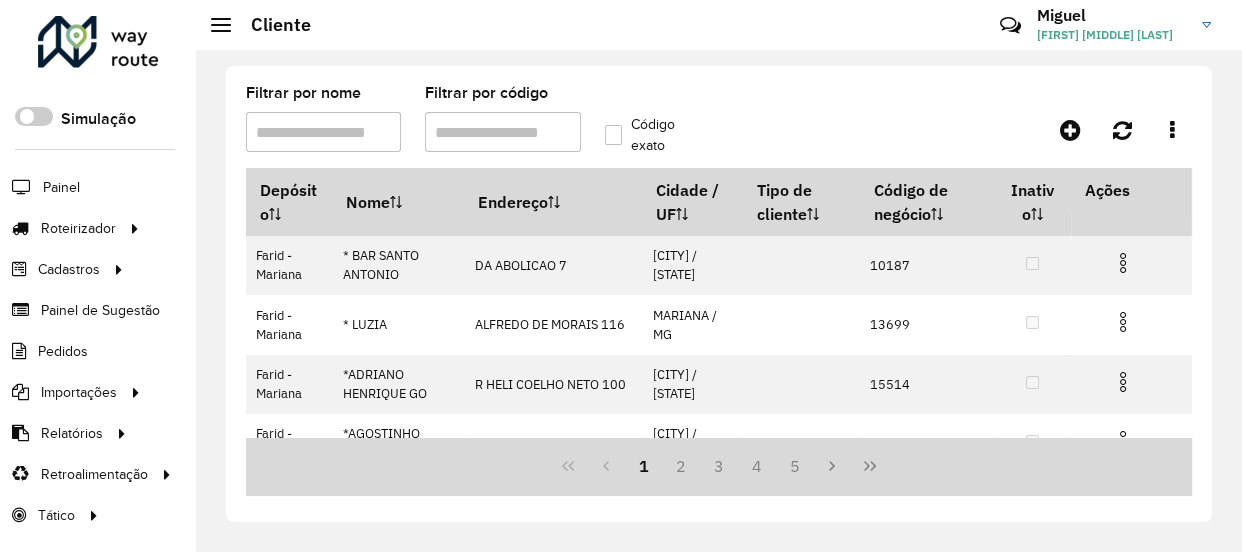 click on "Filtrar por código" at bounding box center (502, 132) 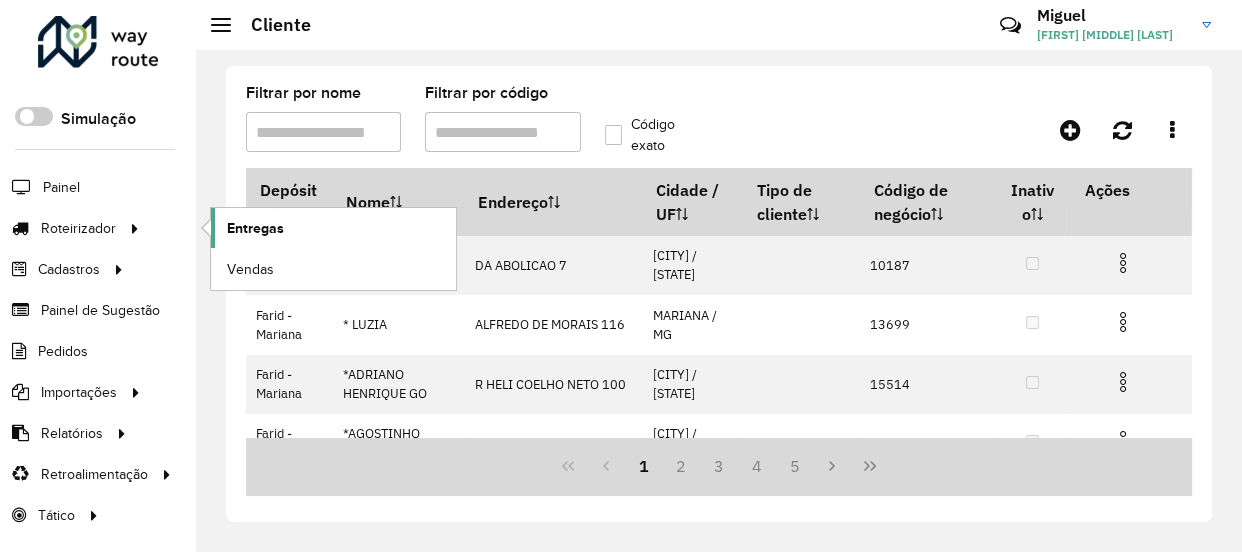 click on "Entregas" 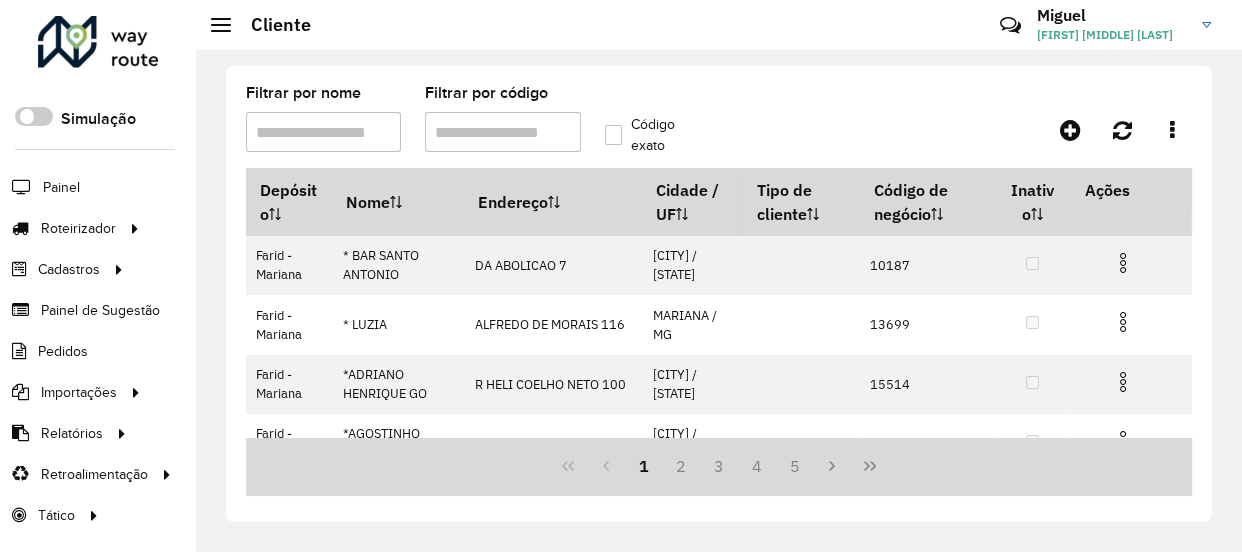 click on "Filtrar por código" at bounding box center [502, 132] 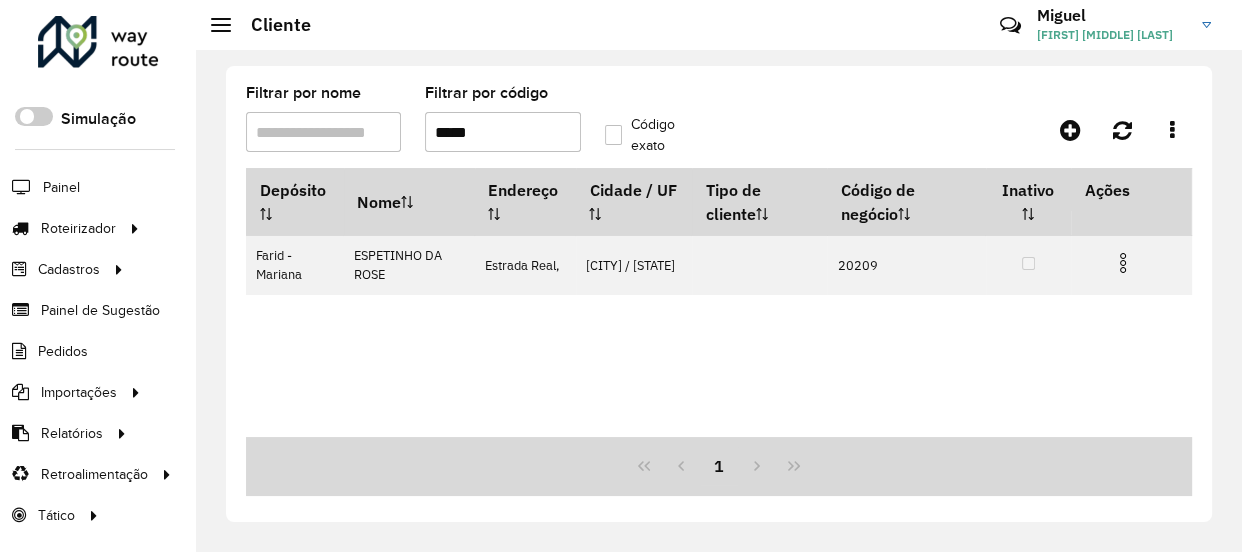 type on "*****" 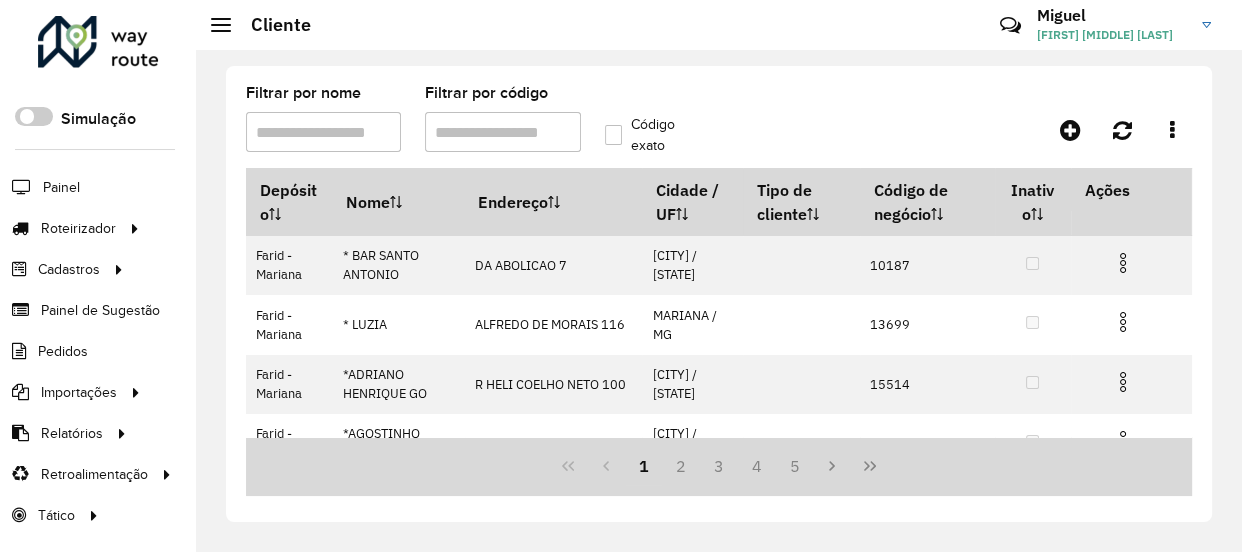 click on "Filtrar por código" at bounding box center [502, 132] 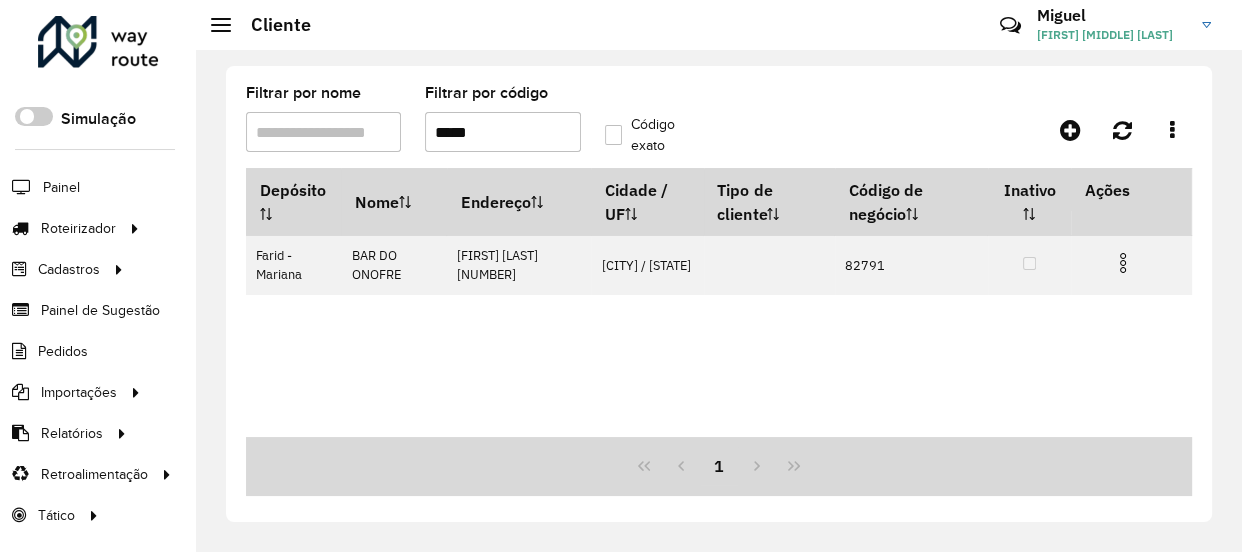 click on "Filtrar por nome   Filtrar por código  *****  Código exato   Depósito   Nome   Endereço   Cidade / UF   Tipo de cliente   Código de negócio   Inativo   Ações   Farid - Mariana   BAR DO ONOFRE   JOAO SAMUEL DE CARVALHO 94  BARAO DE COCAIS / MG      82791   1" 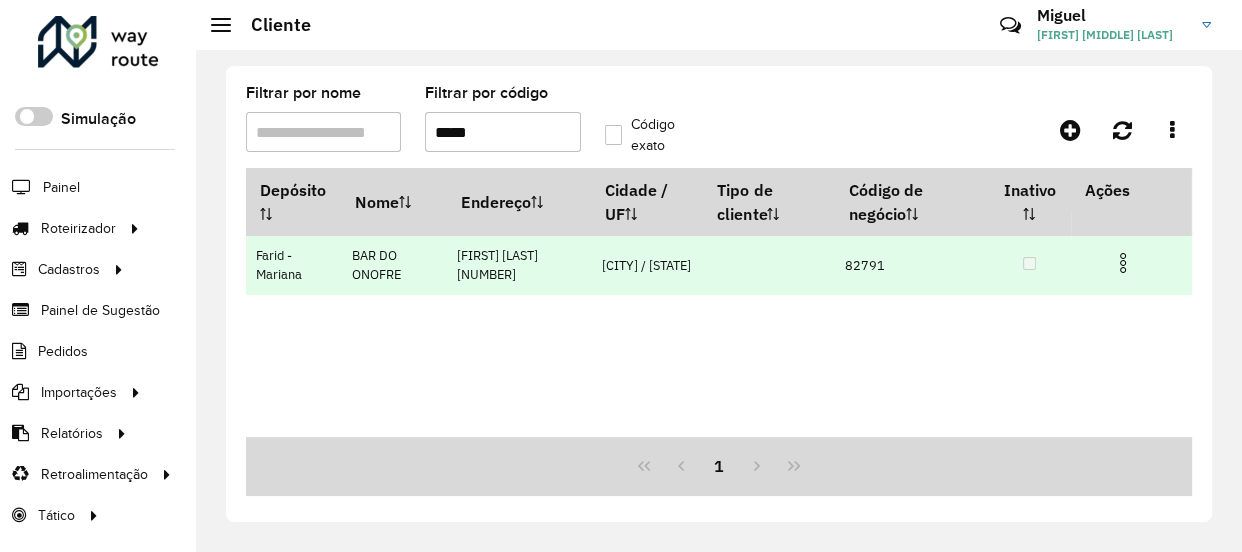 click on "82791" at bounding box center (911, 265) 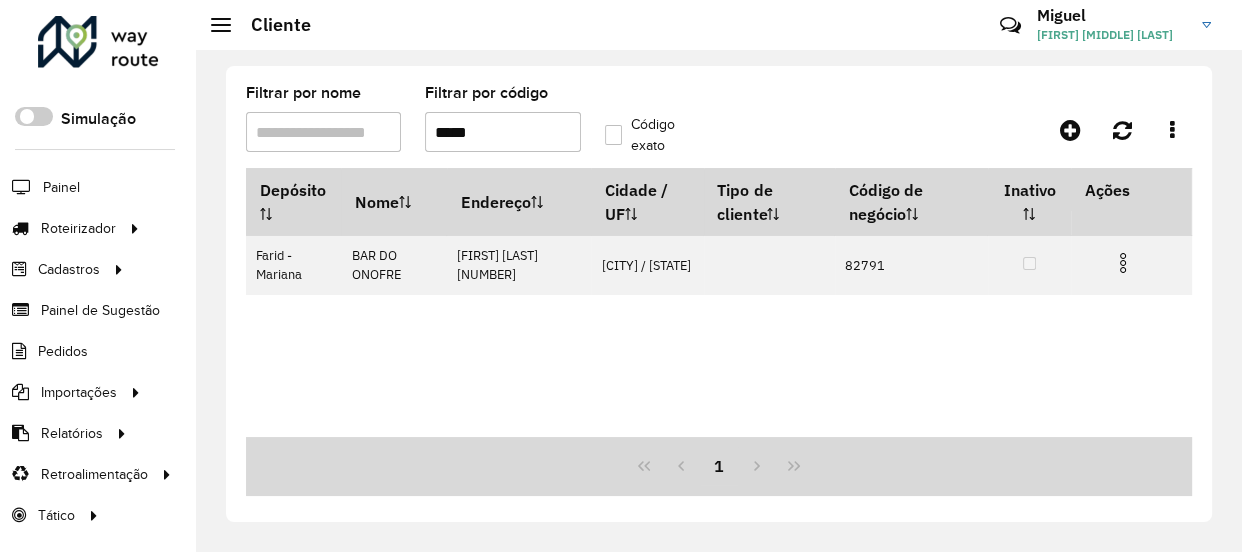 click on "Filtrar por nome   Filtrar por código  *****  Código exato   Depósito   Nome   Endereço   Cidade / UF   Tipo de cliente   Código de negócio   Inativo   Ações   Farid - Mariana   BAR DO ONOFRE   JOAO SAMUEL DE CARVALHO 94  BARAO DE COCAIS / MG      82791   1" 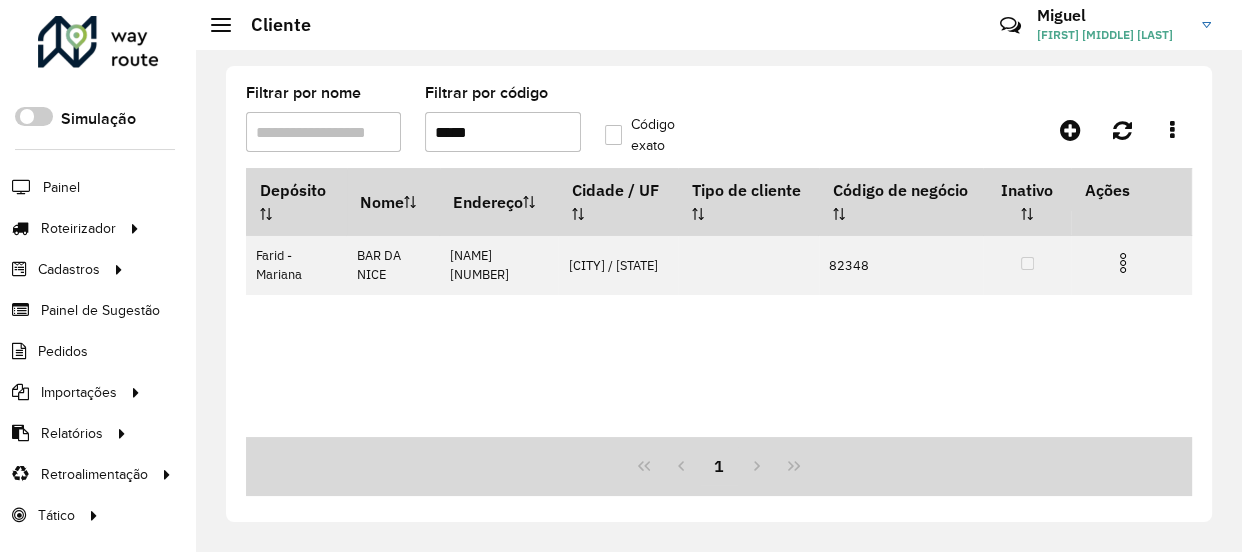 type on "*****" 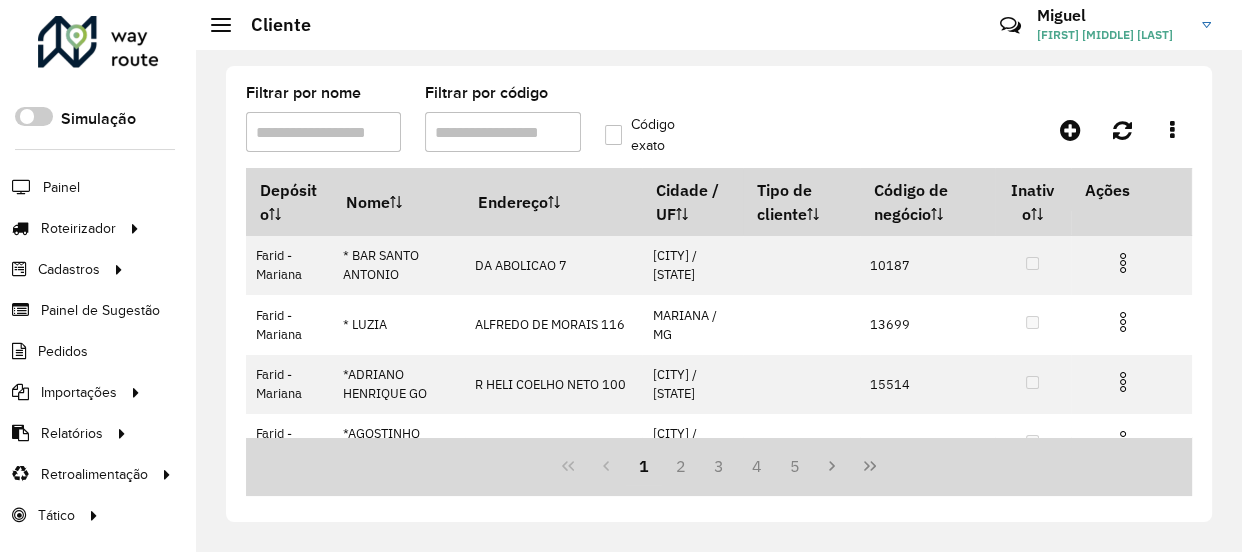 type 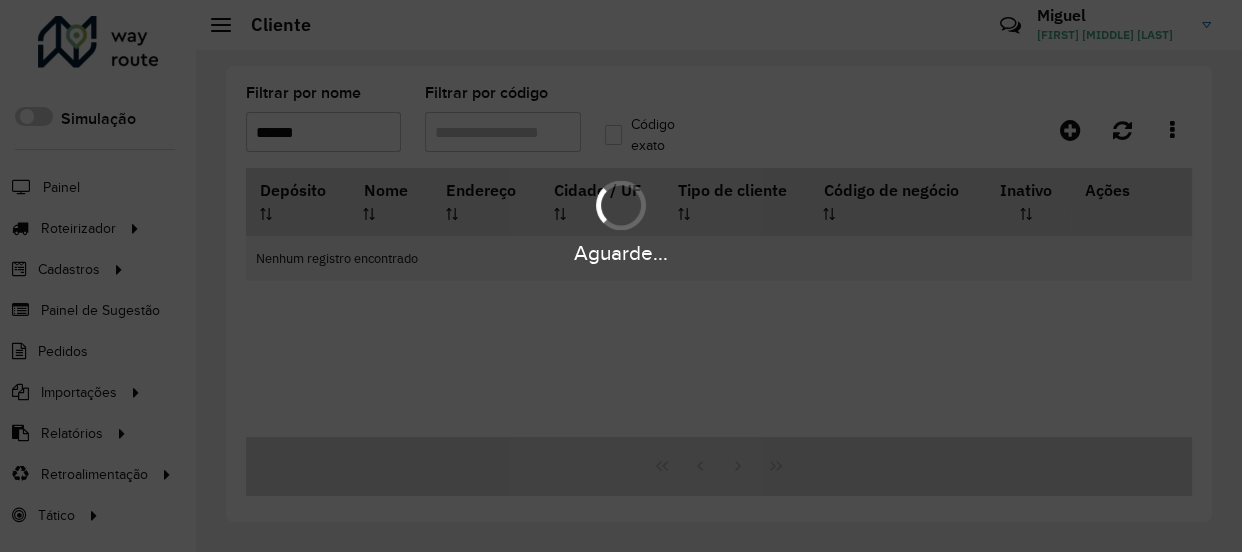 click on "Aguarde..." at bounding box center [621, 276] 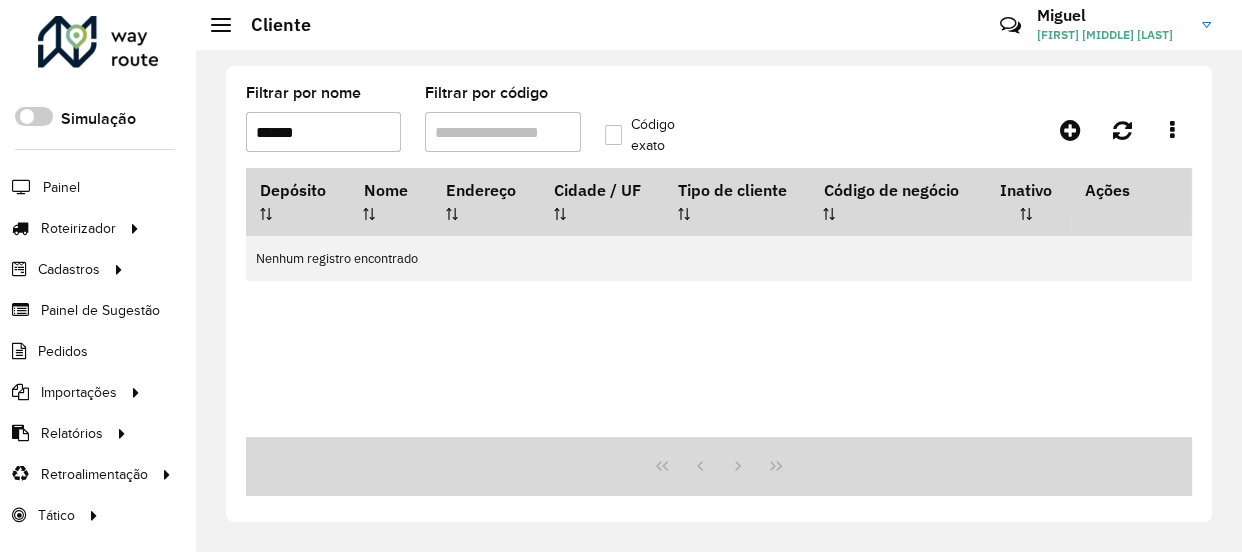 click on "******" at bounding box center (323, 132) 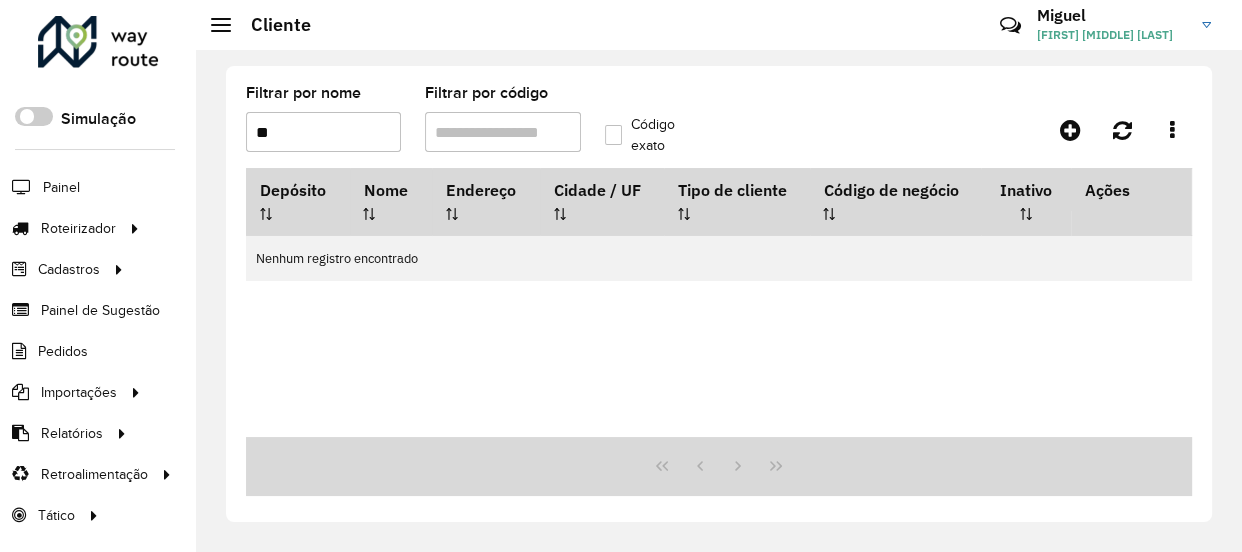 type on "*" 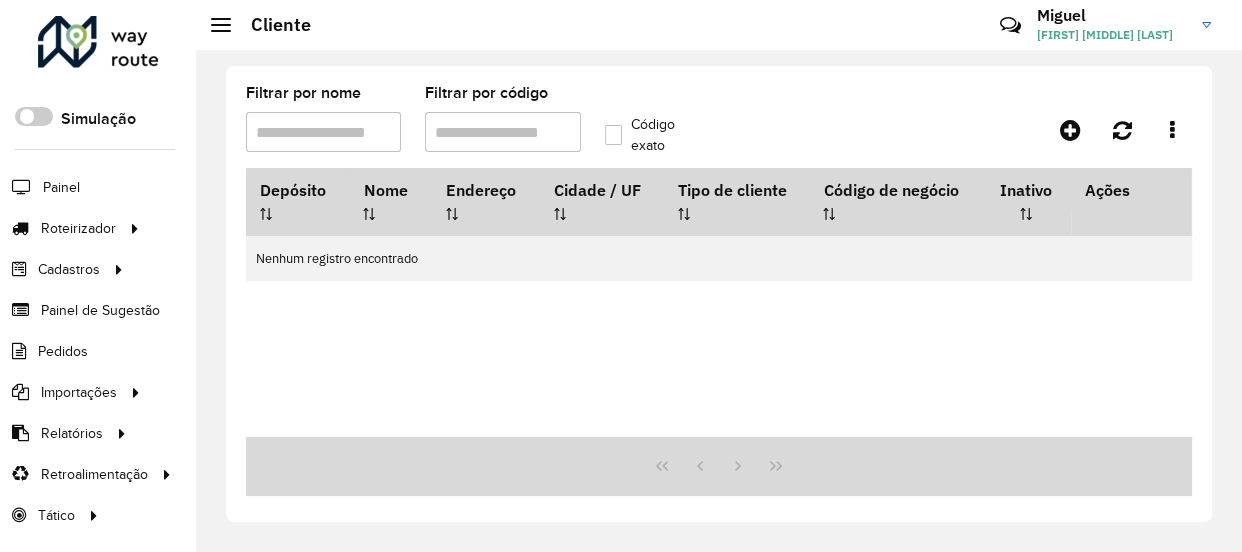 type 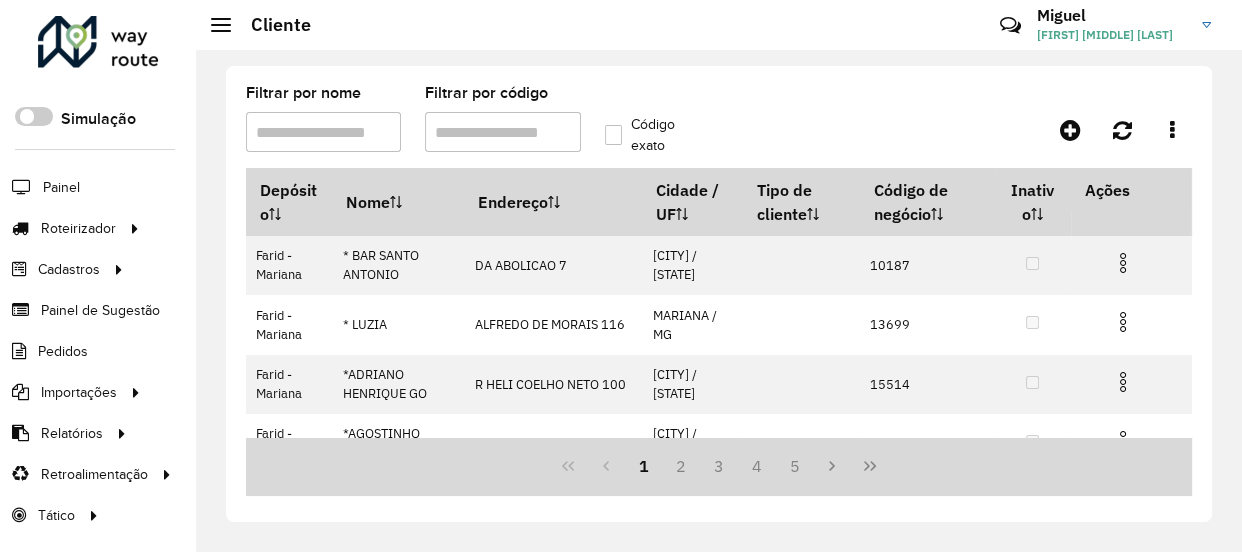 click on "Críticas? Dúvidas? Elogios? Sugestões? Entre em contato conosco!" 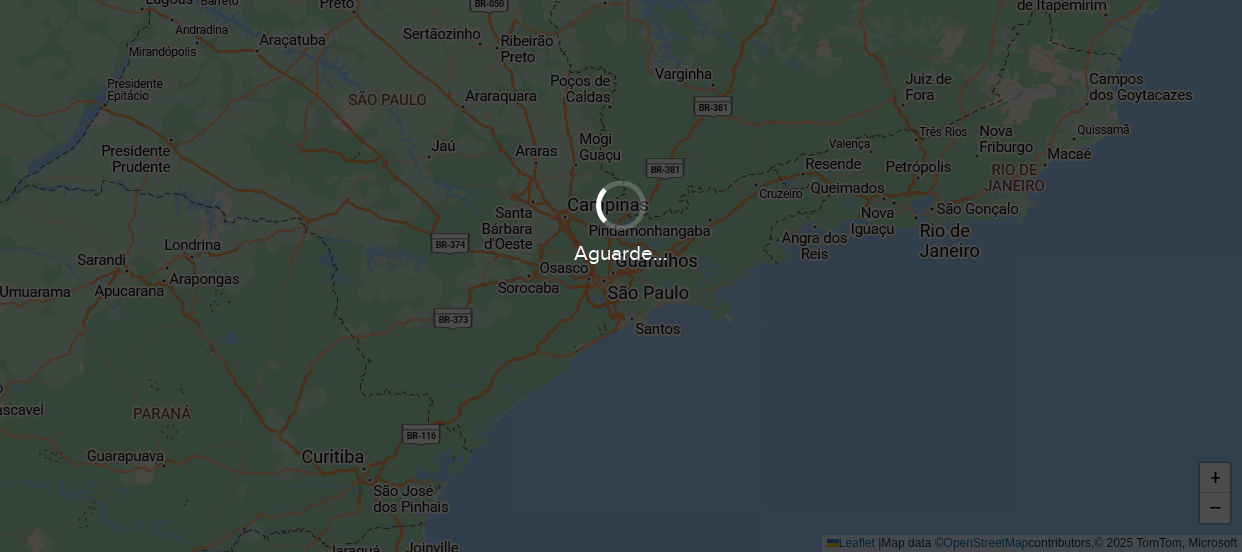 scroll, scrollTop: 0, scrollLeft: 0, axis: both 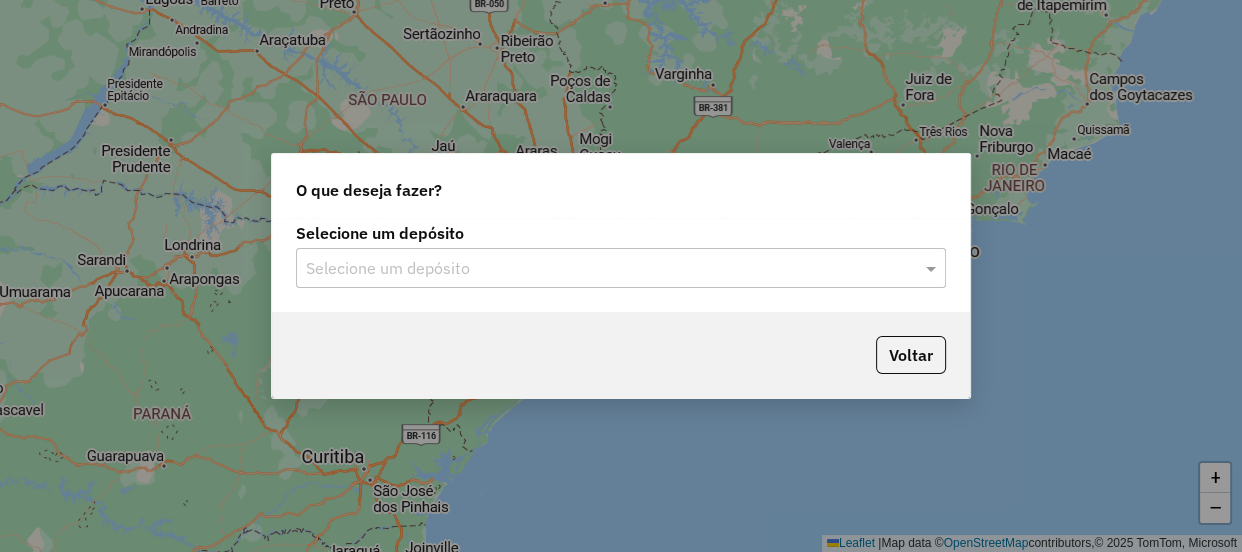 click 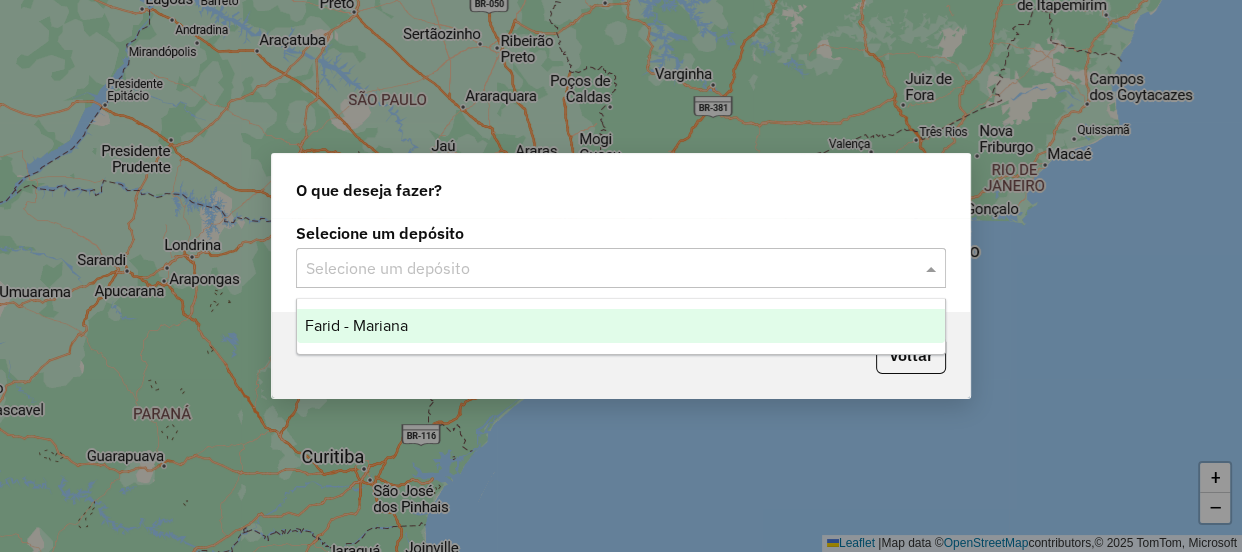 click on "Farid - Mariana" at bounding box center (621, 326) 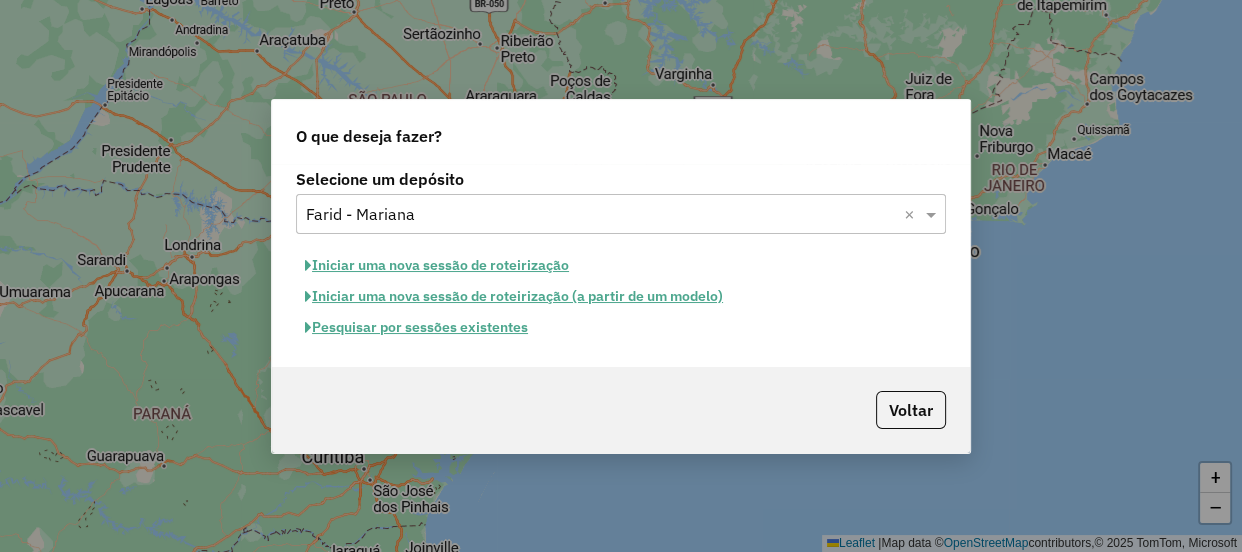 click on "Pesquisar por sessões existentes" 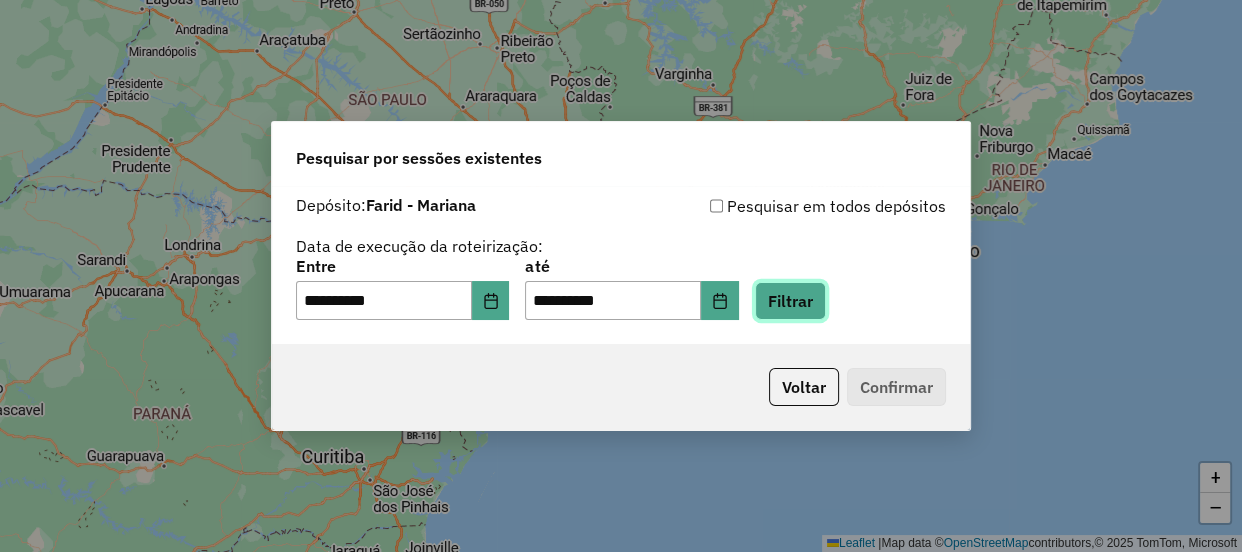 drag, startPoint x: 851, startPoint y: 296, endPoint x: 680, endPoint y: 301, distance: 171.07309 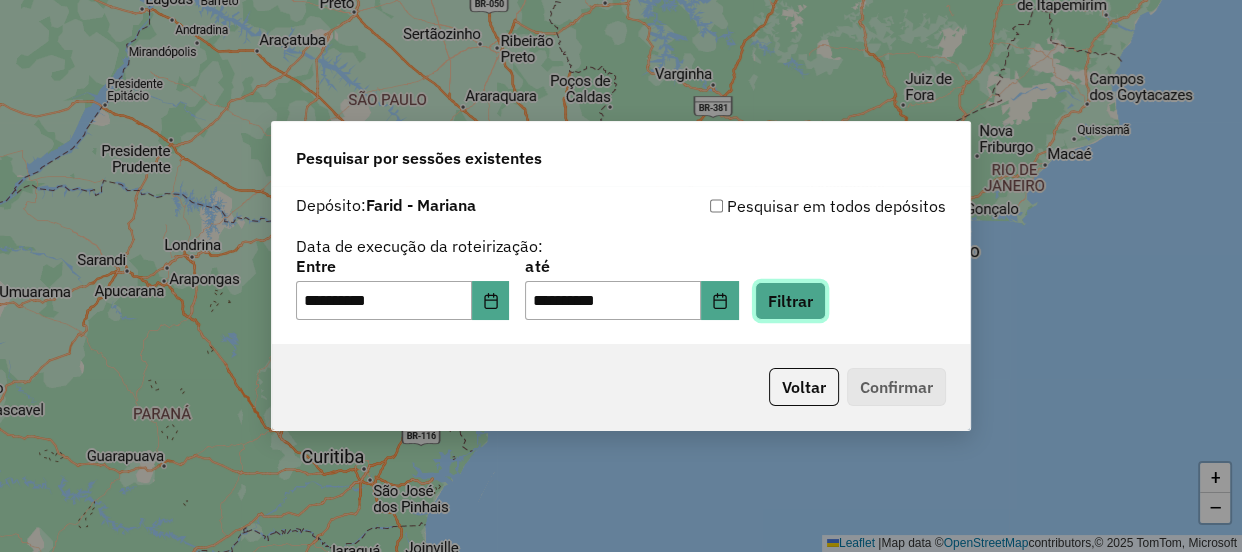 click on "Filtrar" 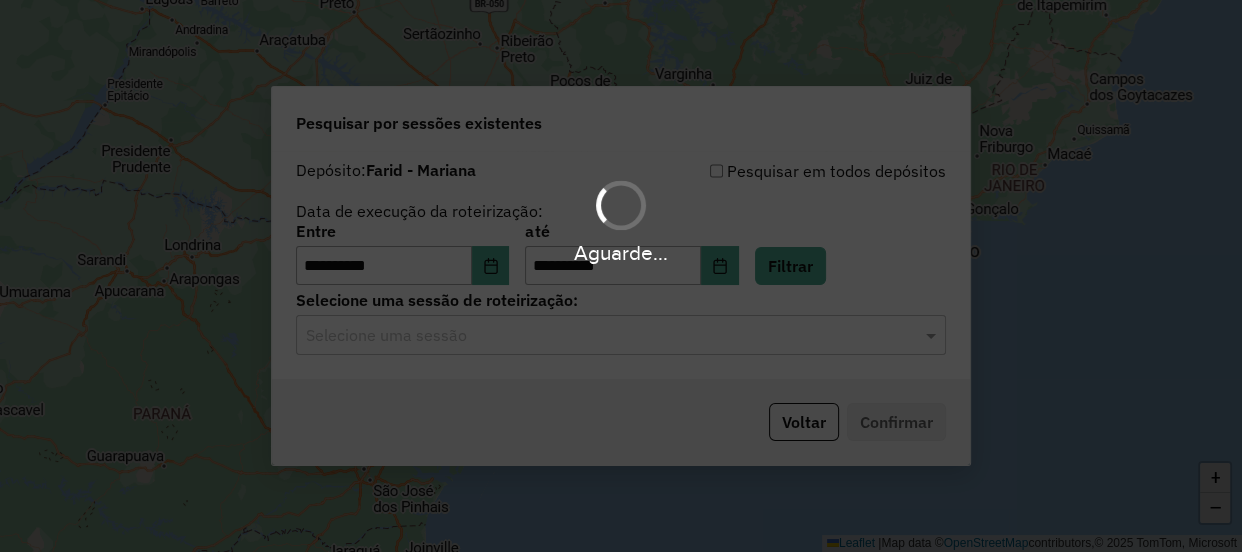 click on "Aguarde..." at bounding box center [621, 276] 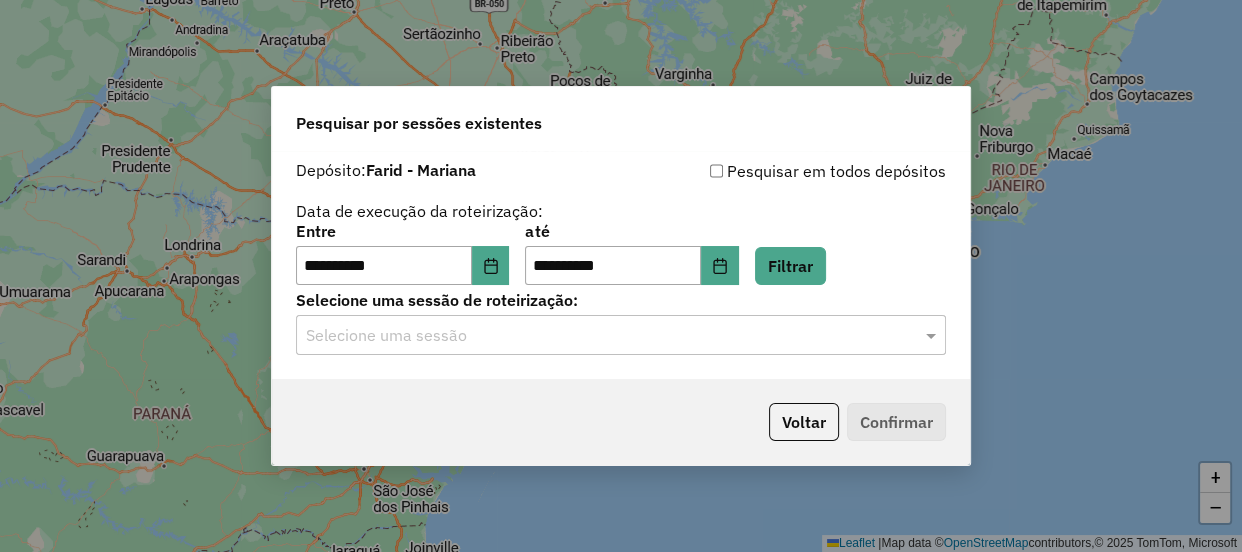 click 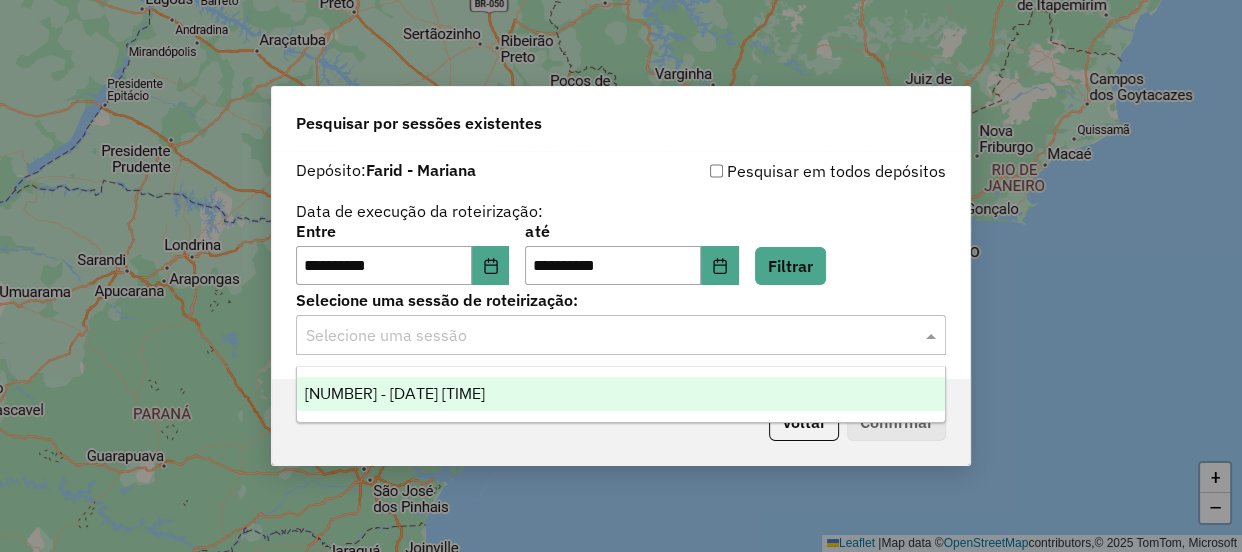 click on "975400 - 06/08/2025 17:53" at bounding box center (621, 394) 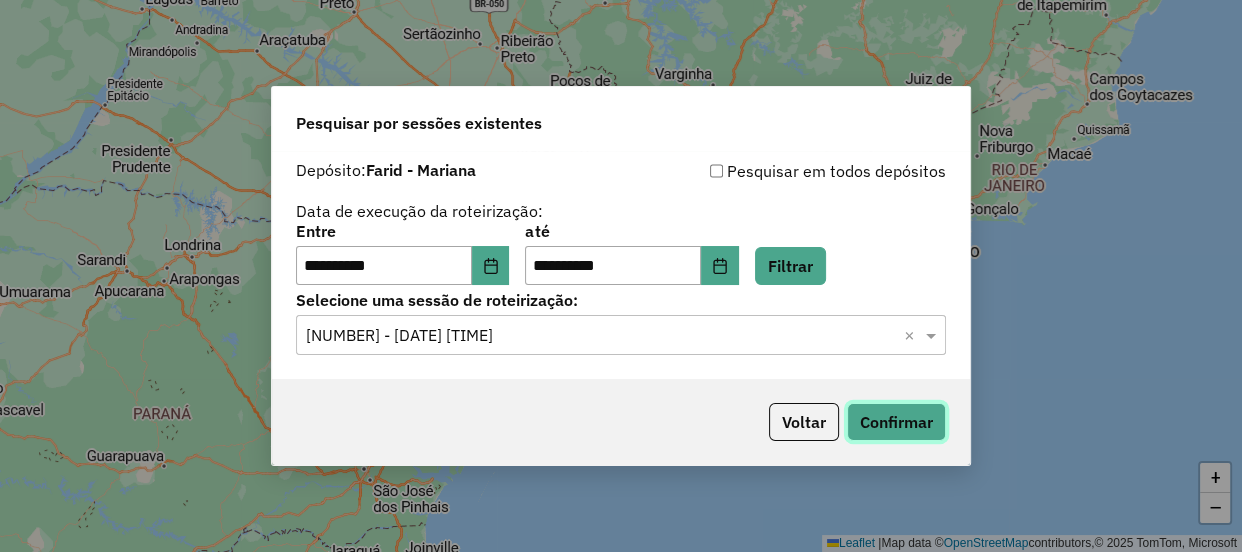 click on "Confirmar" 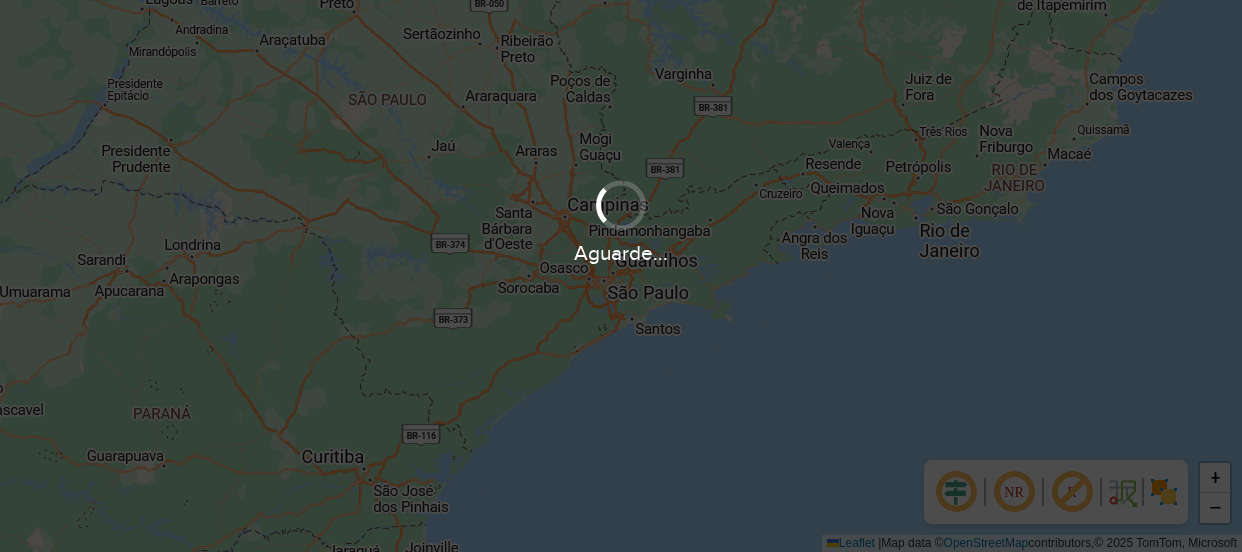 scroll, scrollTop: 0, scrollLeft: 0, axis: both 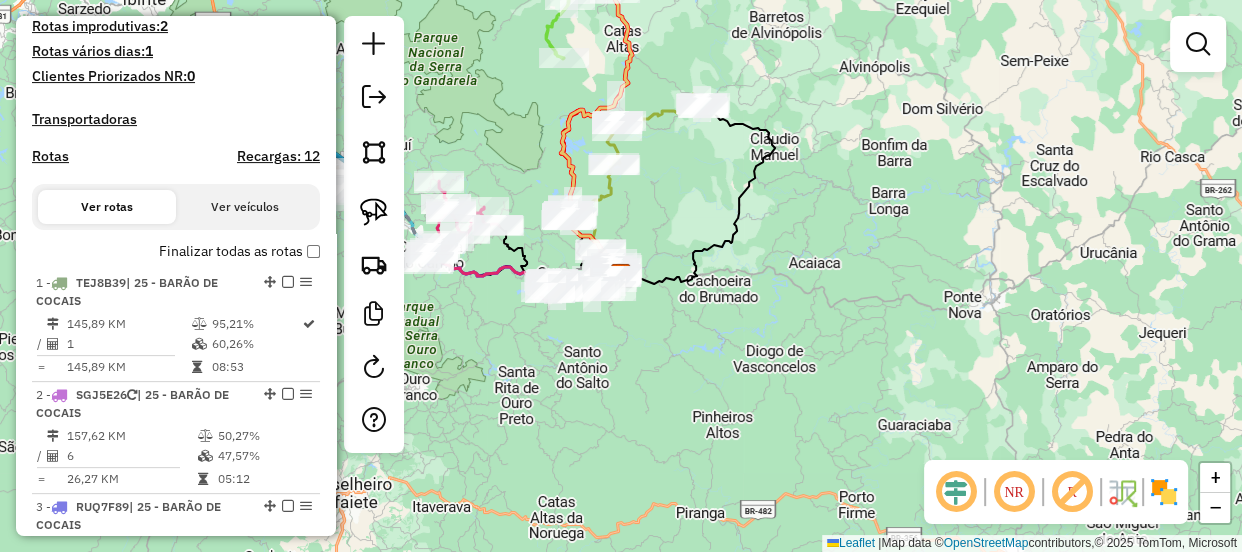 drag, startPoint x: 730, startPoint y: 457, endPoint x: 772, endPoint y: 486, distance: 51.0392 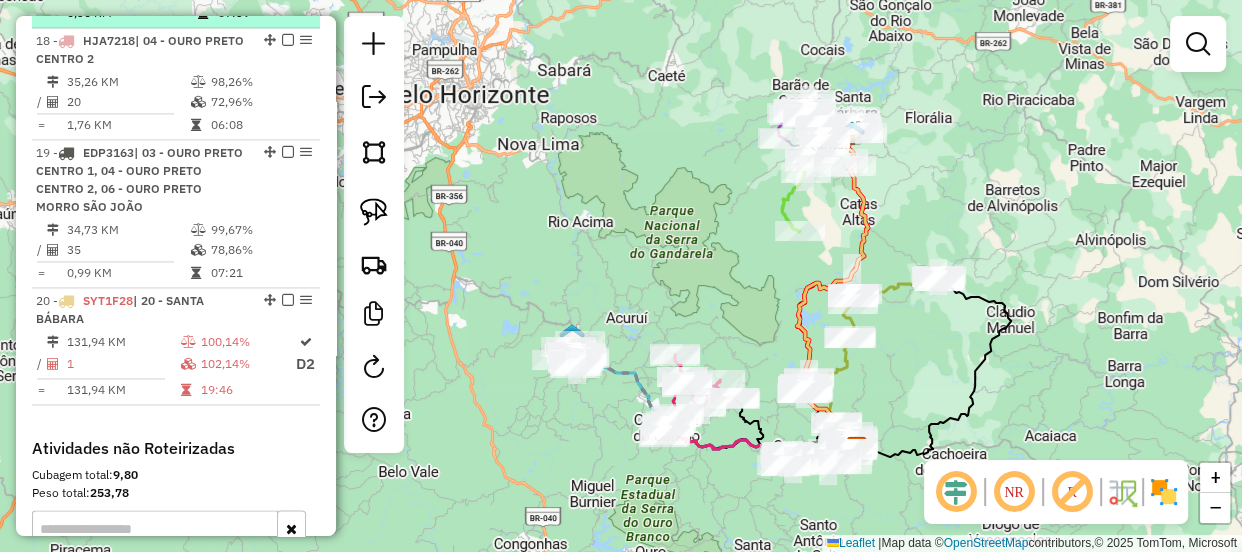 scroll, scrollTop: 2727, scrollLeft: 0, axis: vertical 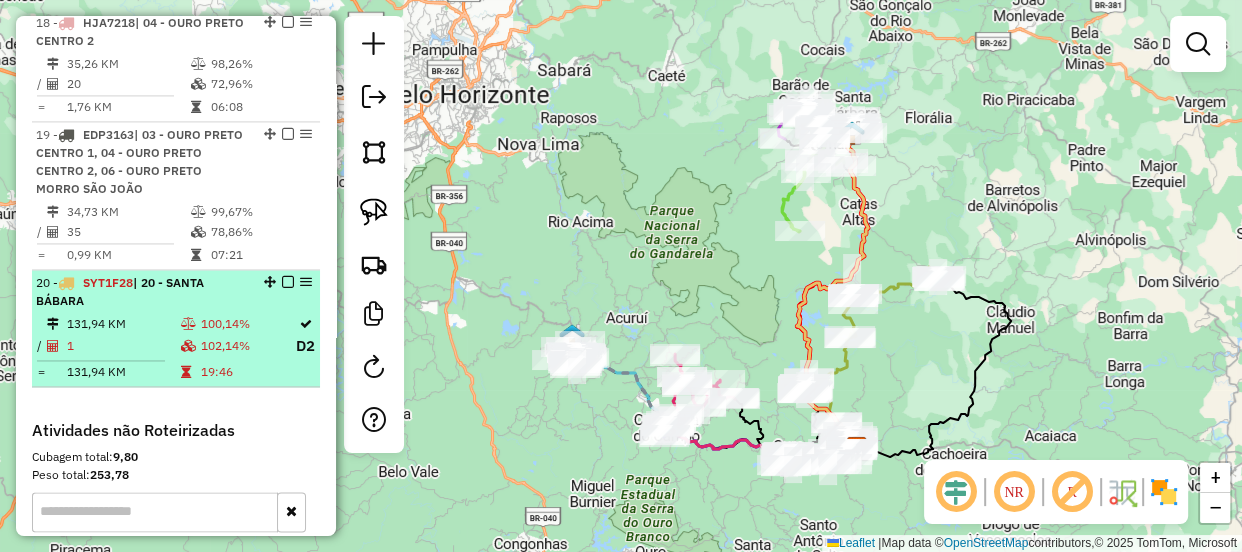 click on "20 -       SYT1F28   | 20 - SANTA BÁBARA" at bounding box center [142, 292] 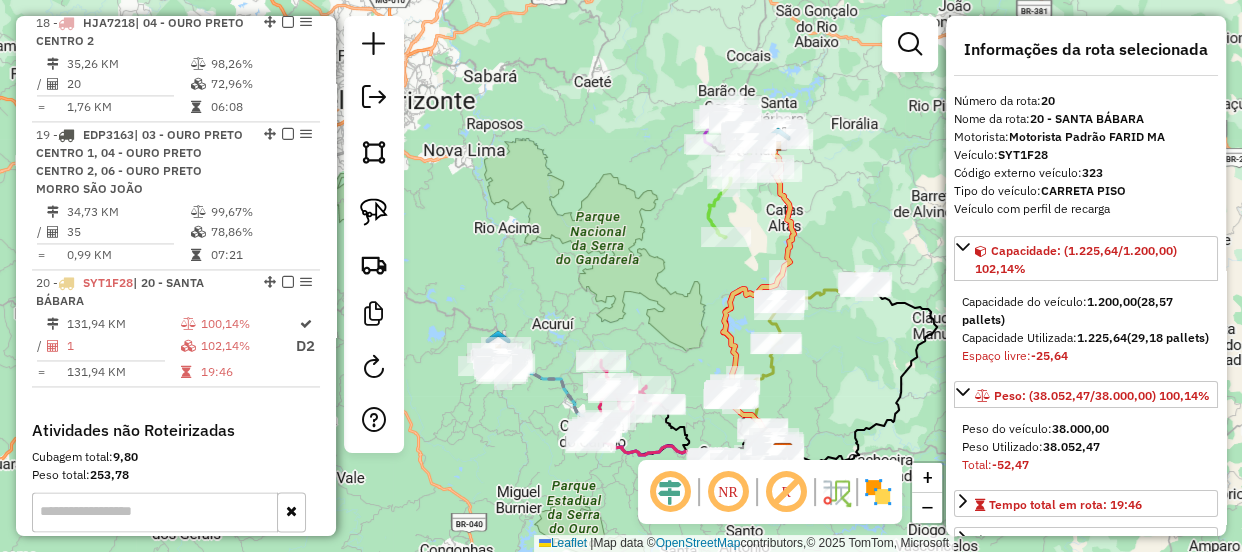 drag, startPoint x: 517, startPoint y: 310, endPoint x: 610, endPoint y: 320, distance: 93.53609 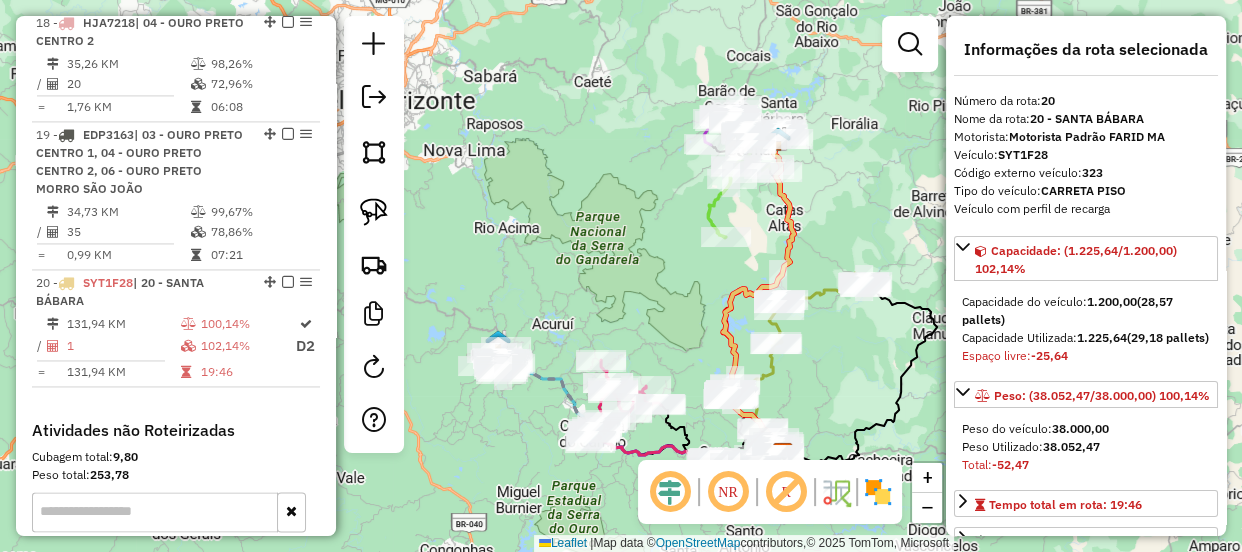 click on "Janela de atendimento Grade de atendimento Capacidade Transportadoras Veículos Cliente Pedidos  Rotas Selecione os dias de semana para filtrar as janelas de atendimento  Seg   Ter   Qua   Qui   Sex   Sáb   Dom  Informe o período da janela de atendimento: De: Até:  Filtrar exatamente a janela do cliente  Considerar janela de atendimento padrão  Selecione os dias de semana para filtrar as grades de atendimento  Seg   Ter   Qua   Qui   Sex   Sáb   Dom   Considerar clientes sem dia de atendimento cadastrado  Clientes fora do dia de atendimento selecionado Filtrar as atividades entre os valores definidos abaixo:  Peso mínimo:   Peso máximo:   Cubagem mínima:   Cubagem máxima:   De:   Até:  Filtrar as atividades entre o tempo de atendimento definido abaixo:  De:   Até:   Considerar capacidade total dos clientes não roteirizados Transportadora: Selecione um ou mais itens Tipo de veículo: Selecione um ou mais itens Veículo: Selecione um ou mais itens Motorista: Selecione um ou mais itens Nome: Rótulo:" 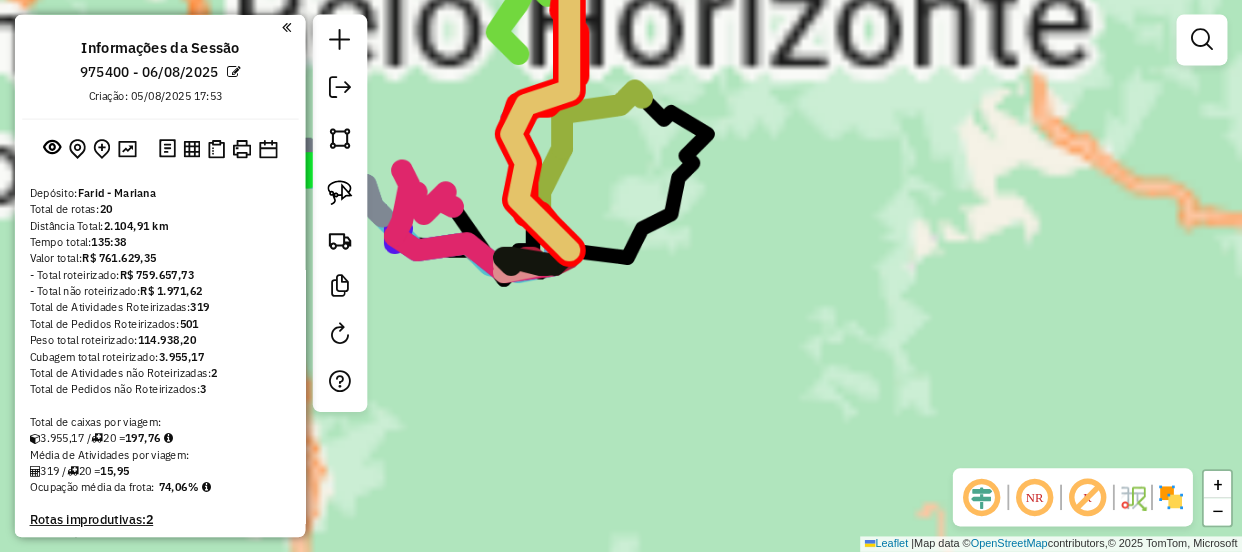 scroll, scrollTop: 0, scrollLeft: 0, axis: both 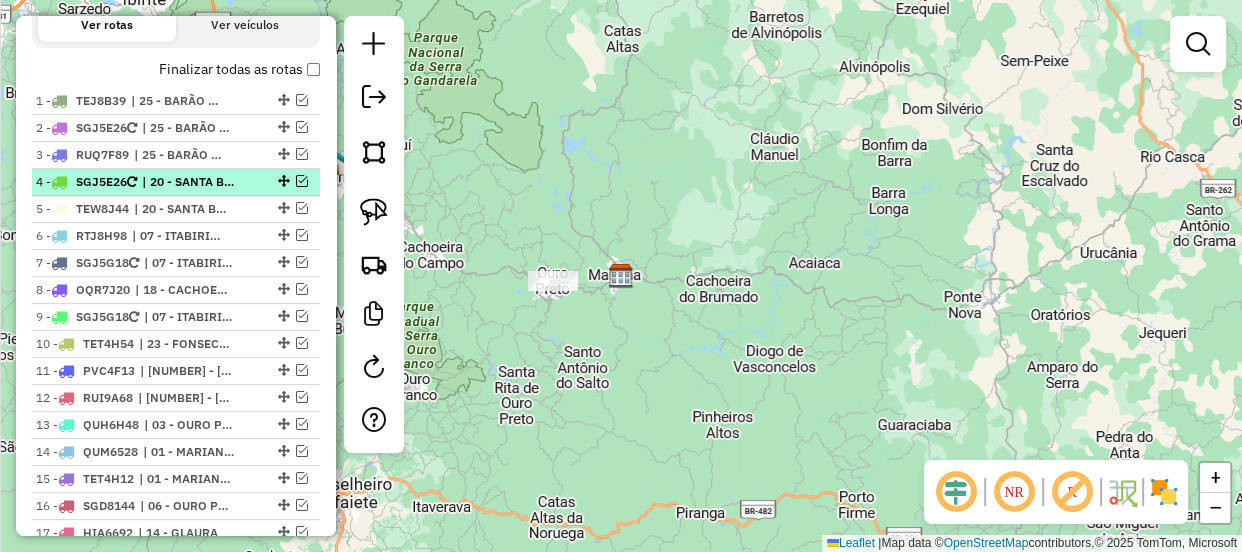 click at bounding box center (302, 181) 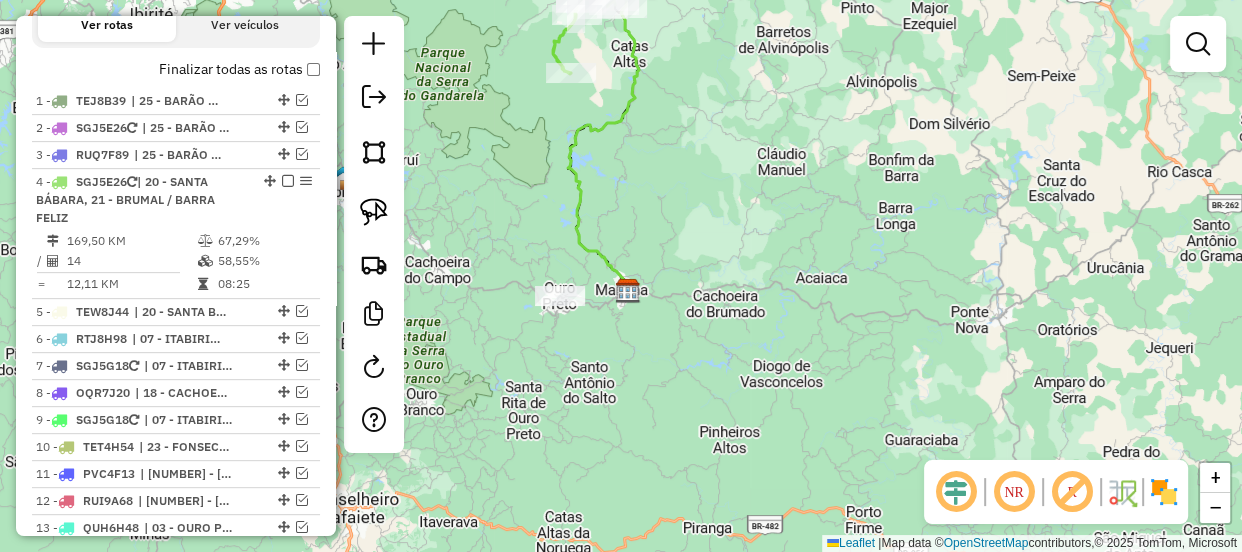 drag, startPoint x: 607, startPoint y: 274, endPoint x: 643, endPoint y: 405, distance: 135.85654 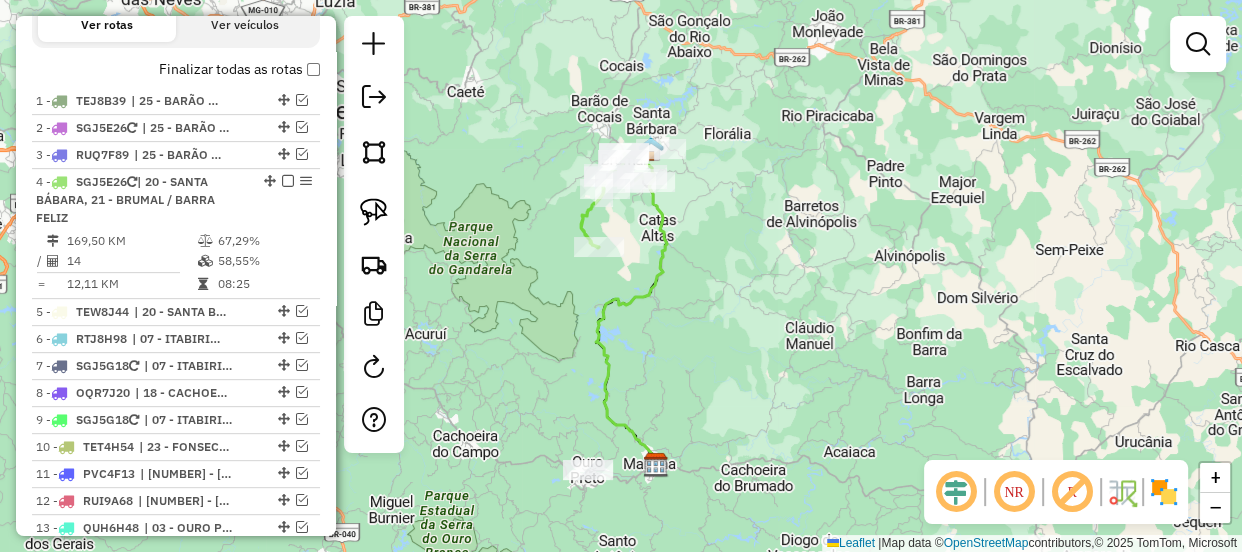 drag, startPoint x: 601, startPoint y: 279, endPoint x: 578, endPoint y: 351, distance: 75.58439 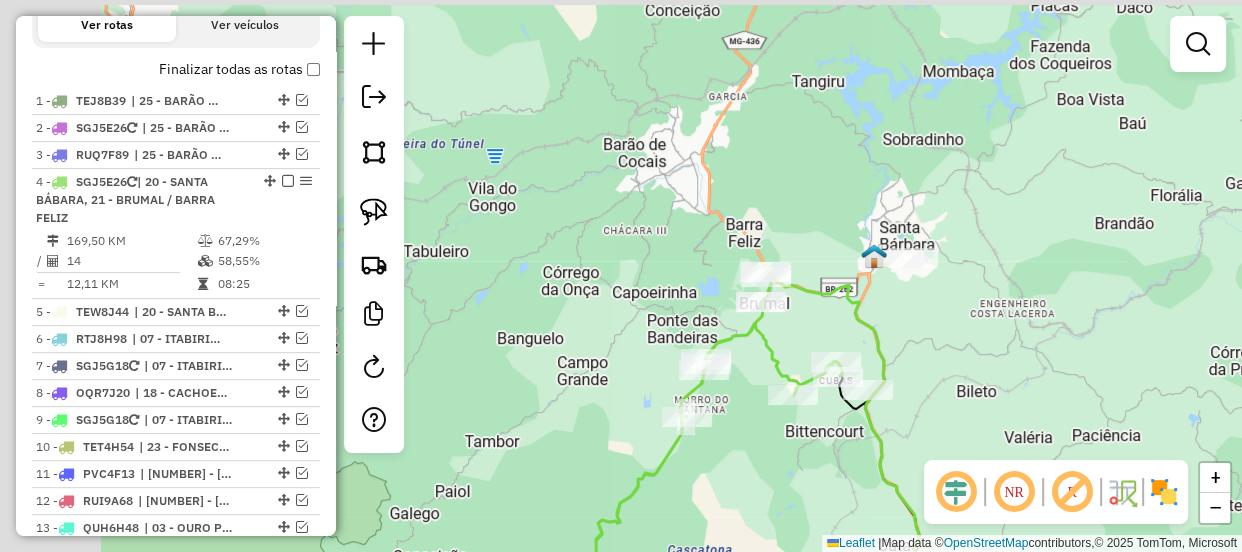 drag, startPoint x: 599, startPoint y: 273, endPoint x: 760, endPoint y: 416, distance: 215.33694 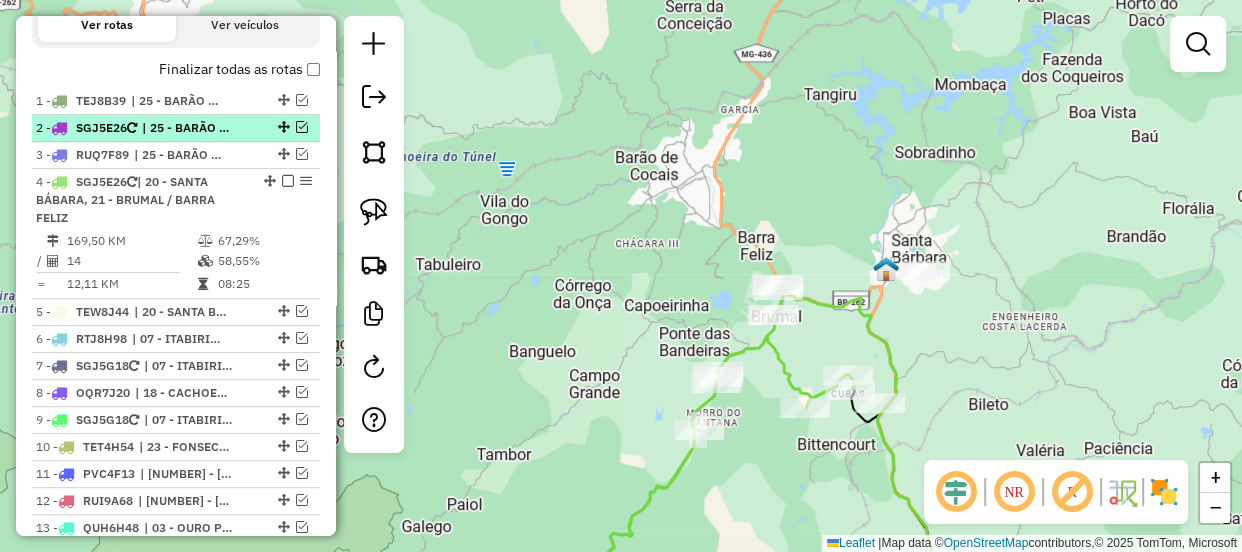 click on "2 -       SGJ5E26   | 25 - BARÃO DE COCAIS" at bounding box center (176, 128) 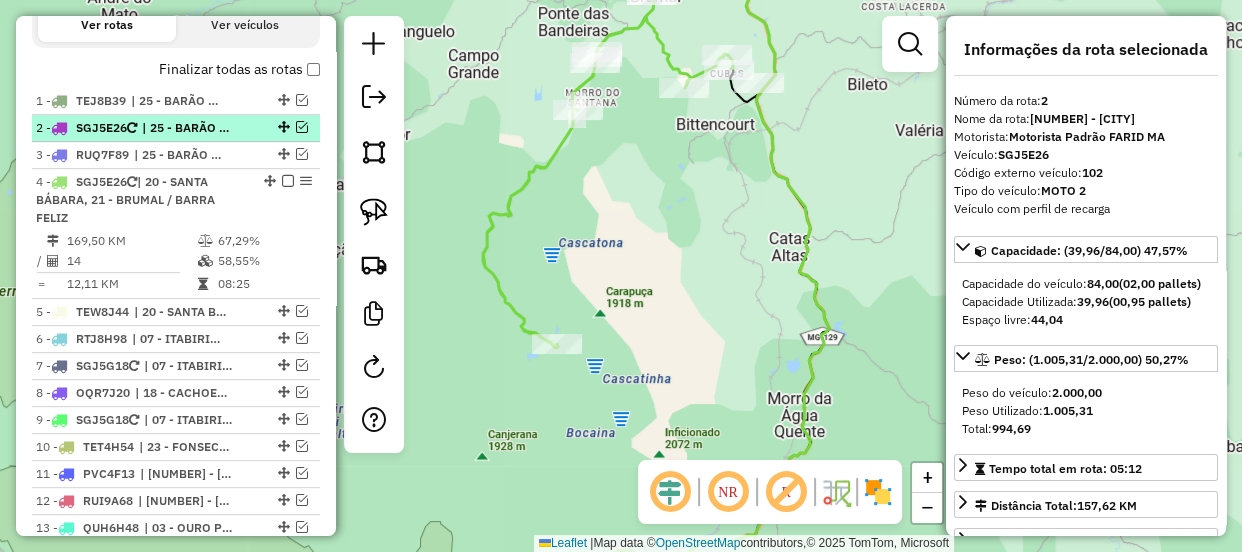 click at bounding box center (302, 127) 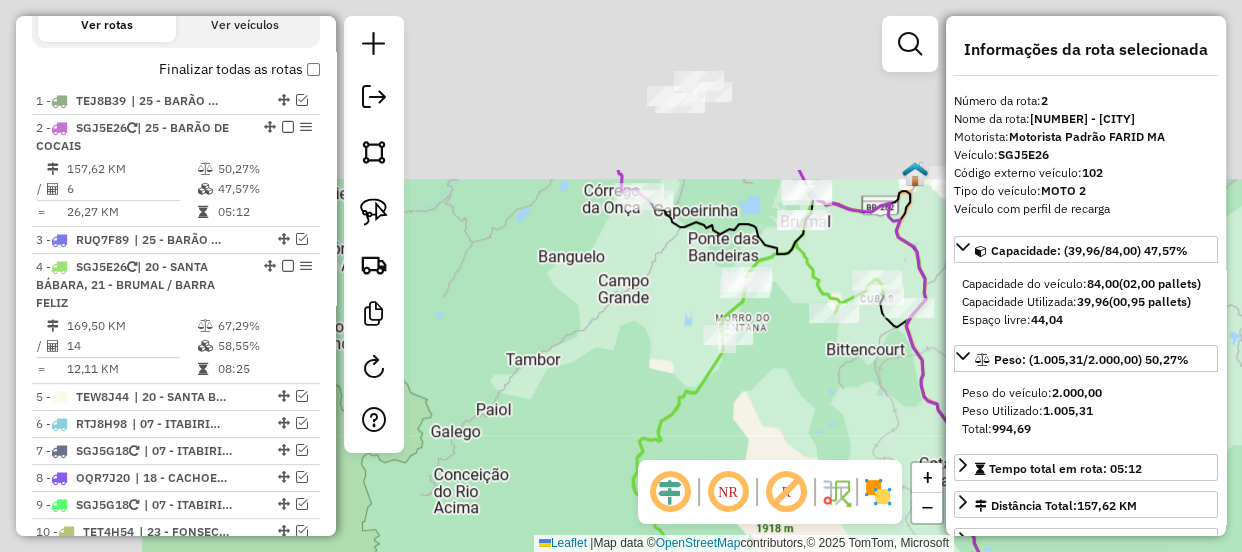 drag, startPoint x: 630, startPoint y: 282, endPoint x: 688, endPoint y: 370, distance: 105.3945 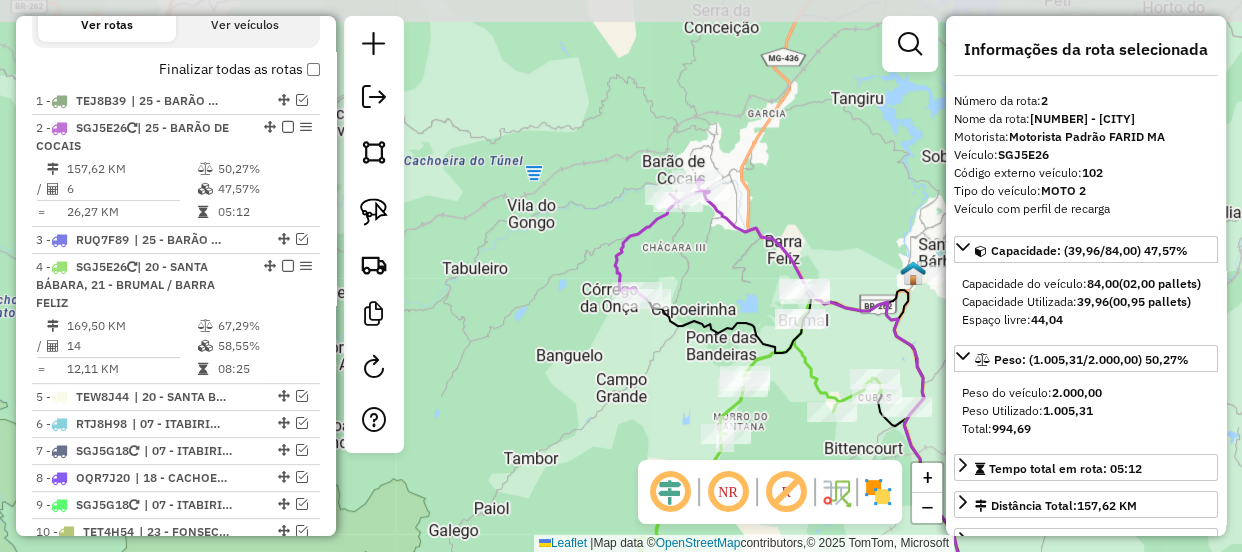 drag, startPoint x: 631, startPoint y: 320, endPoint x: 635, endPoint y: 358, distance: 38.209946 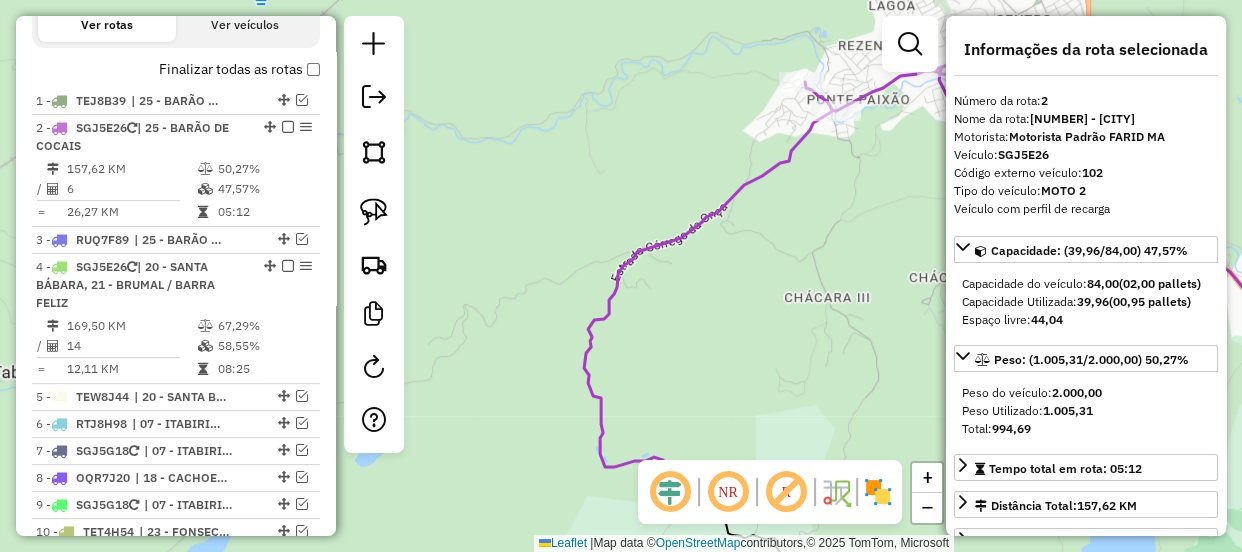 drag, startPoint x: 755, startPoint y: 318, endPoint x: 628, endPoint y: 458, distance: 189.02116 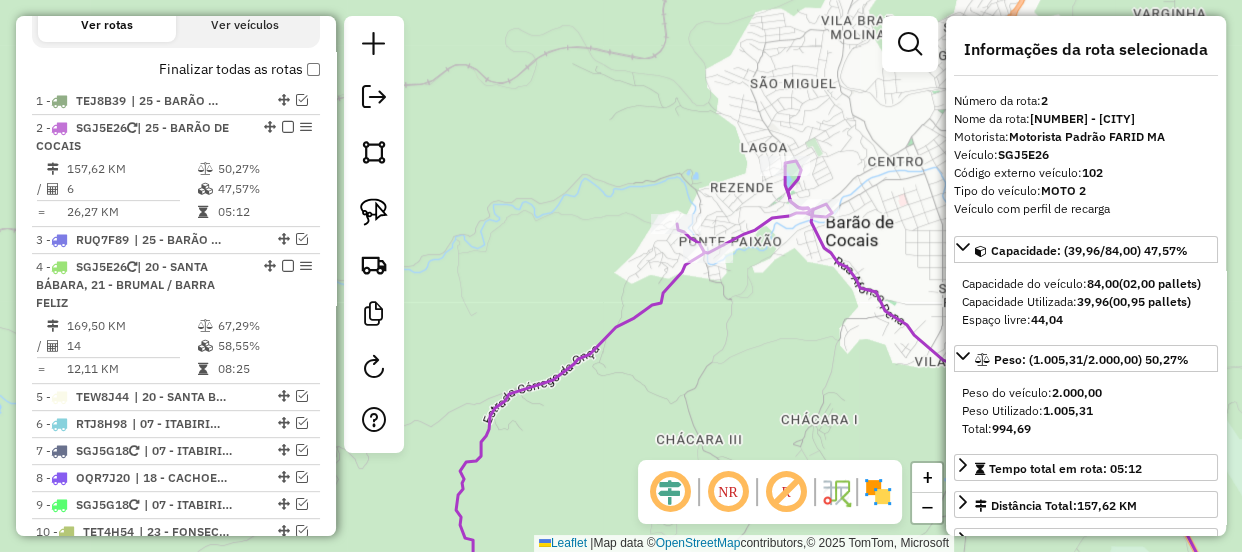 click on "Rota 2 - Placa SGJ5E26  20165 - PESQUE E PAGUE CABAN Janela de atendimento Grade de atendimento Capacidade Transportadoras Veículos Cliente Pedidos  Rotas Selecione os dias de semana para filtrar as janelas de atendimento  Seg   Ter   Qua   Qui   Sex   Sáb   Dom  Informe o período da janela de atendimento: De: Até:  Filtrar exatamente a janela do cliente  Considerar janela de atendimento padrão  Selecione os dias de semana para filtrar as grades de atendimento  Seg   Ter   Qua   Qui   Sex   Sáb   Dom   Considerar clientes sem dia de atendimento cadastrado  Clientes fora do dia de atendimento selecionado Filtrar as atividades entre os valores definidos abaixo:  Peso mínimo:   Peso máximo:   Cubagem mínima:   Cubagem máxima:   De:   Até:  Filtrar as atividades entre o tempo de atendimento definido abaixo:  De:   Até:   Considerar capacidade total dos clientes não roteirizados Transportadora: Selecione um ou mais itens Tipo de veículo: Selecione um ou mais itens Veículo: Selecione um ou mais itens" 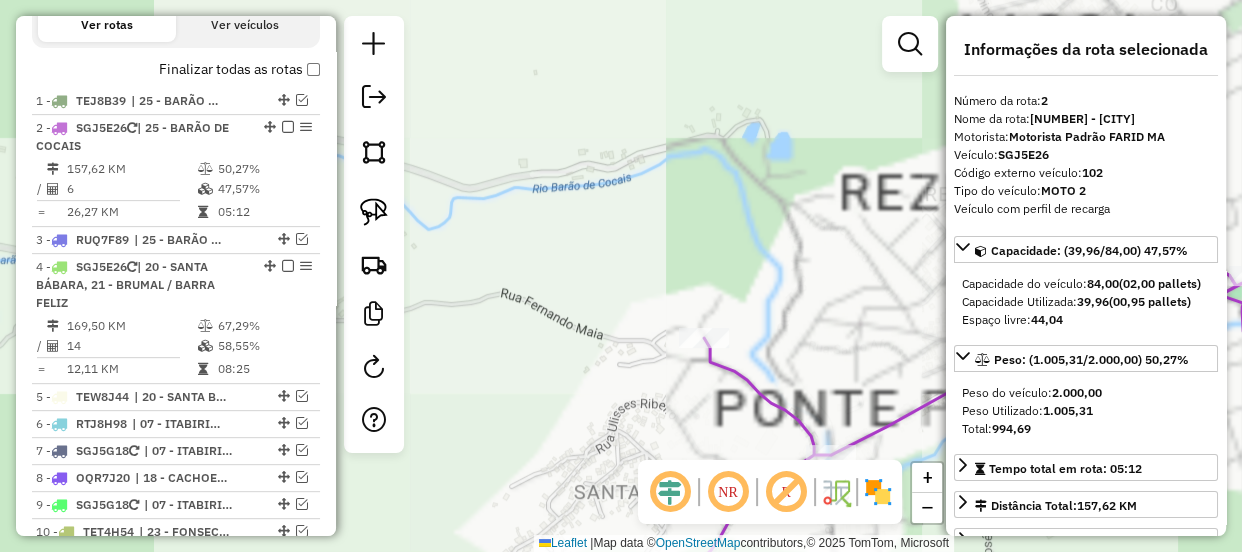 click on "Janela de atendimento Grade de atendimento Capacidade Transportadoras Veículos Cliente Pedidos  Rotas Selecione os dias de semana para filtrar as janelas de atendimento  Seg   Ter   Qua   Qui   Sex   Sáb   Dom  Informe o período da janela de atendimento: De: Até:  Filtrar exatamente a janela do cliente  Considerar janela de atendimento padrão  Selecione os dias de semana para filtrar as grades de atendimento  Seg   Ter   Qua   Qui   Sex   Sáb   Dom   Considerar clientes sem dia de atendimento cadastrado  Clientes fora do dia de atendimento selecionado Filtrar as atividades entre os valores definidos abaixo:  Peso mínimo:   Peso máximo:   Cubagem mínima:   Cubagem máxima:   De:   Até:  Filtrar as atividades entre o tempo de atendimento definido abaixo:  De:   Até:   Considerar capacidade total dos clientes não roteirizados Transportadora: Selecione um ou mais itens Tipo de veículo: Selecione um ou mais itens Veículo: Selecione um ou mais itens Motorista: Selecione um ou mais itens Nome: Rótulo:" 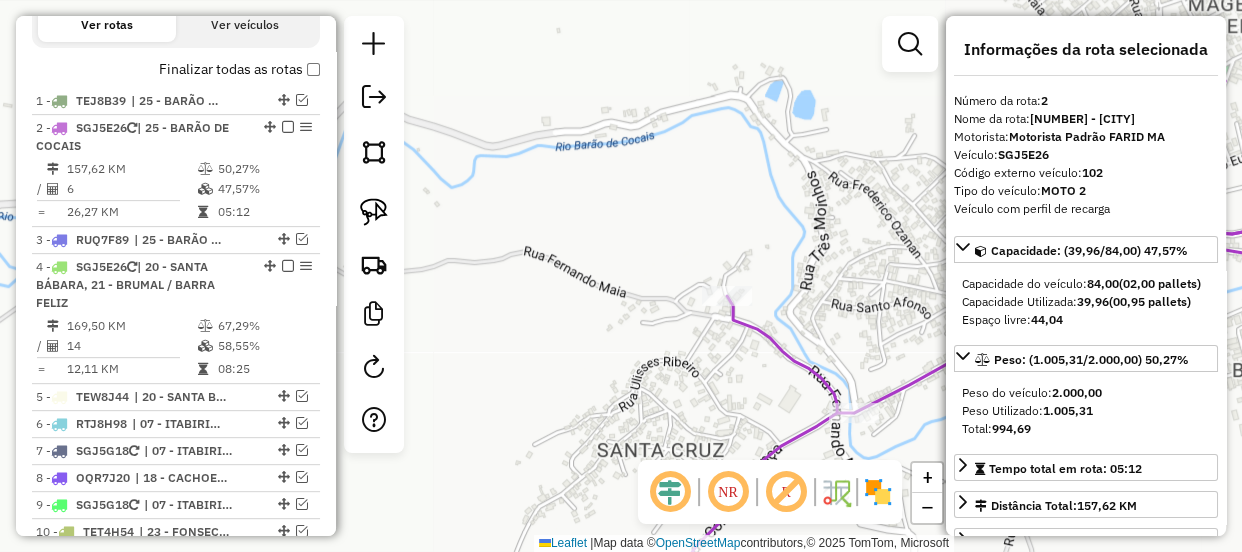 click on "**********" at bounding box center (1086, 276) 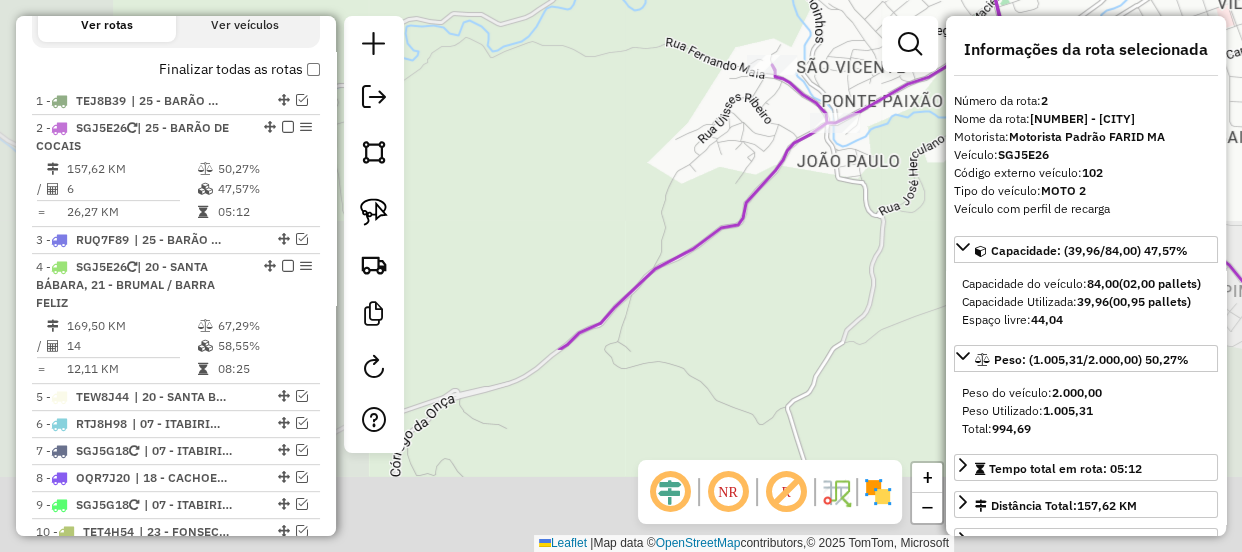 drag, startPoint x: 632, startPoint y: 425, endPoint x: 680, endPoint y: 180, distance: 249.65776 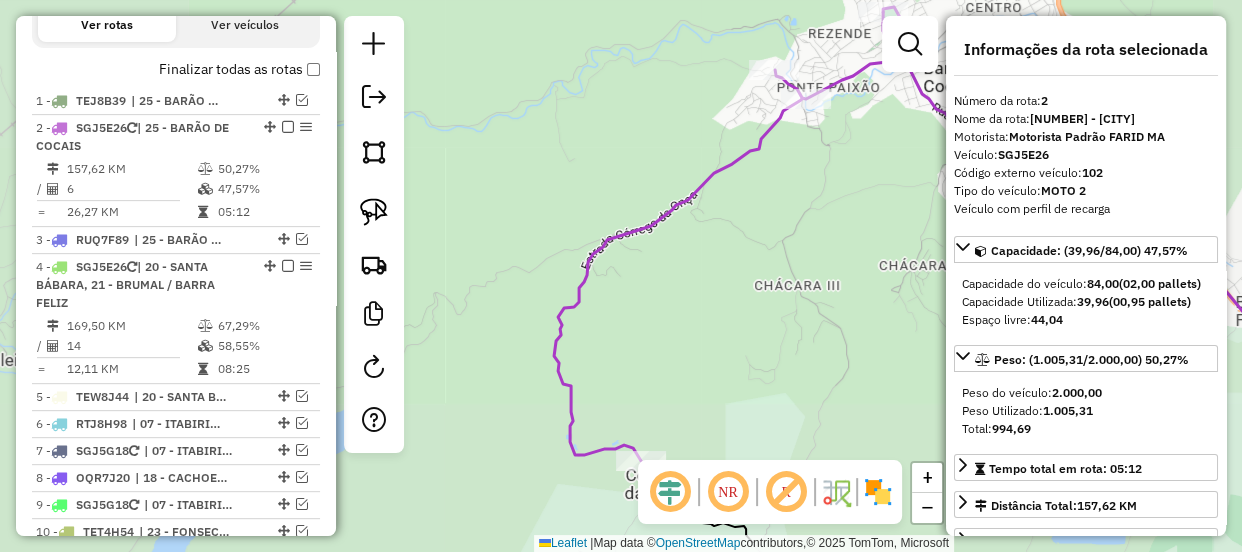 drag, startPoint x: 702, startPoint y: 304, endPoint x: 780, endPoint y: 242, distance: 99.63935 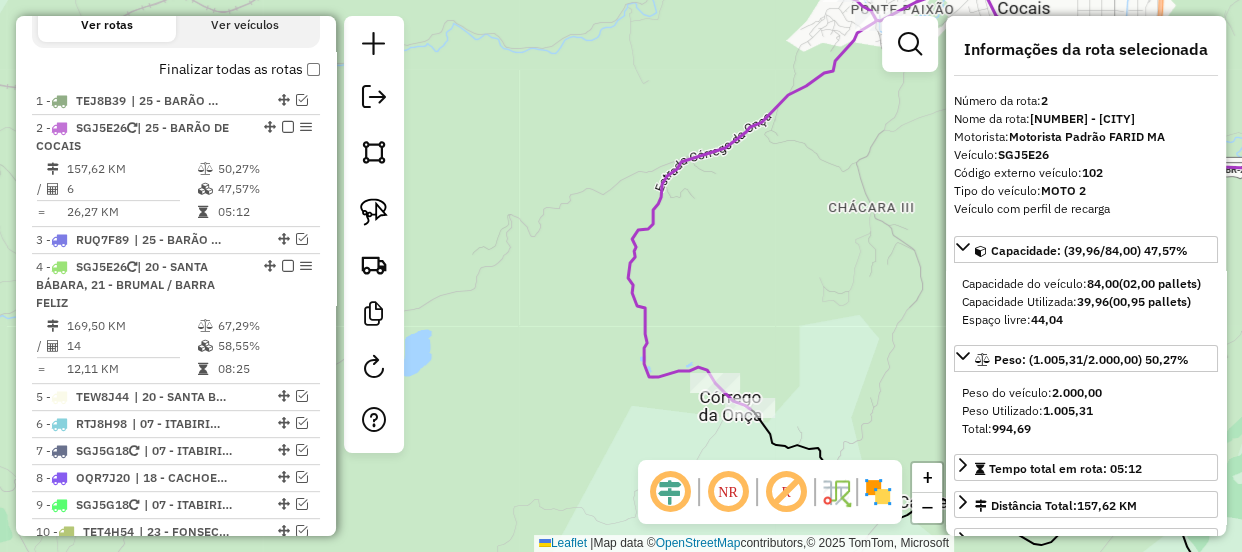 drag, startPoint x: 804, startPoint y: 309, endPoint x: 799, endPoint y: 290, distance: 19.646883 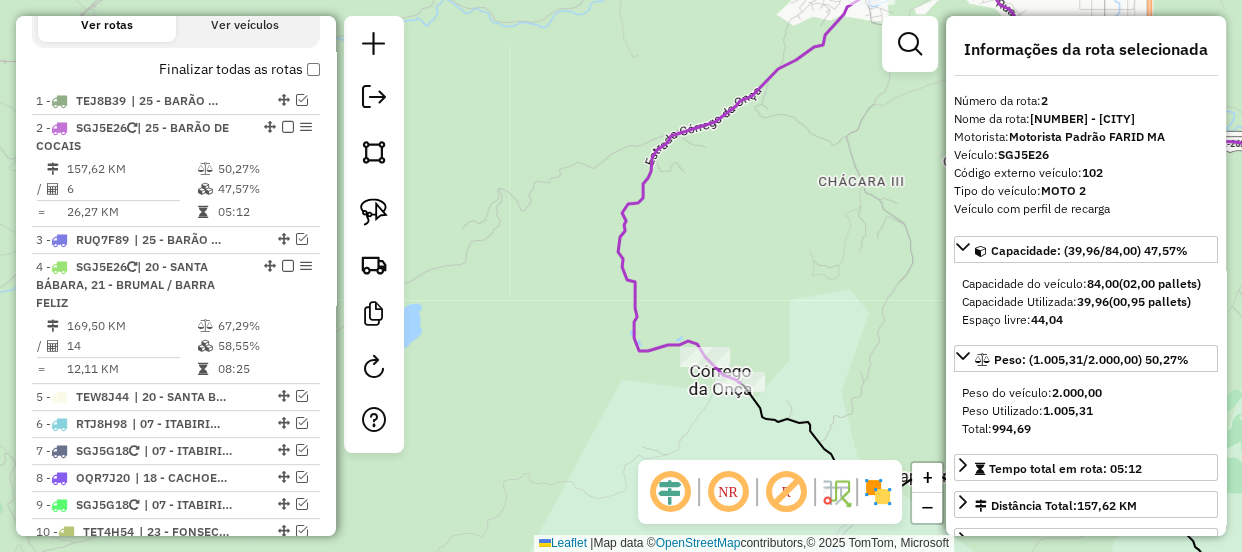 drag, startPoint x: 735, startPoint y: 304, endPoint x: 612, endPoint y: 253, distance: 133.15405 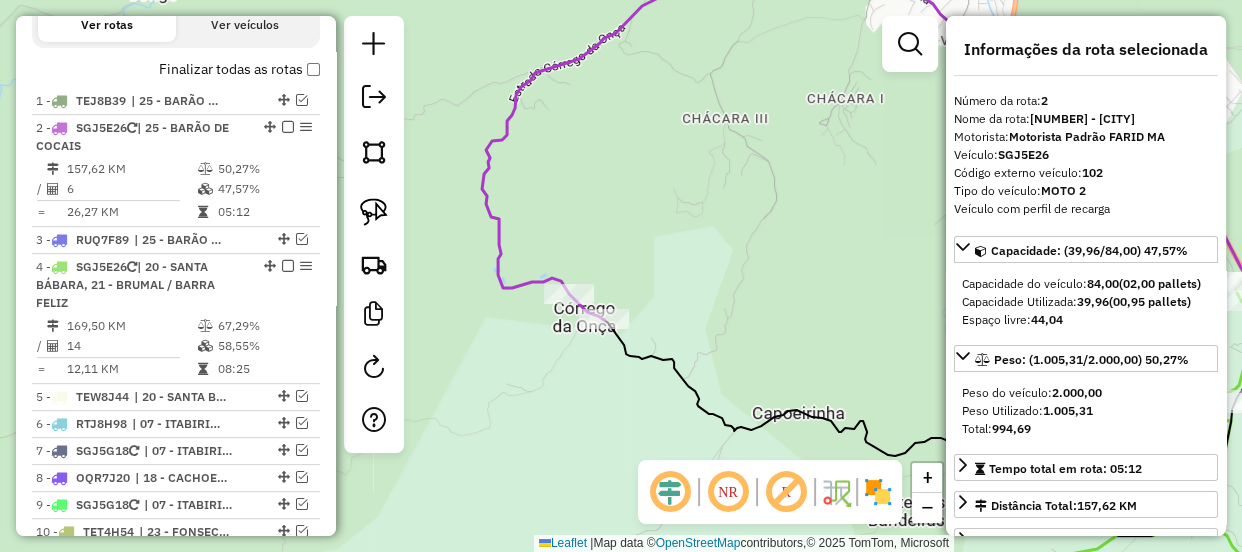 drag, startPoint x: 756, startPoint y: 330, endPoint x: 680, endPoint y: 212, distance: 140.35669 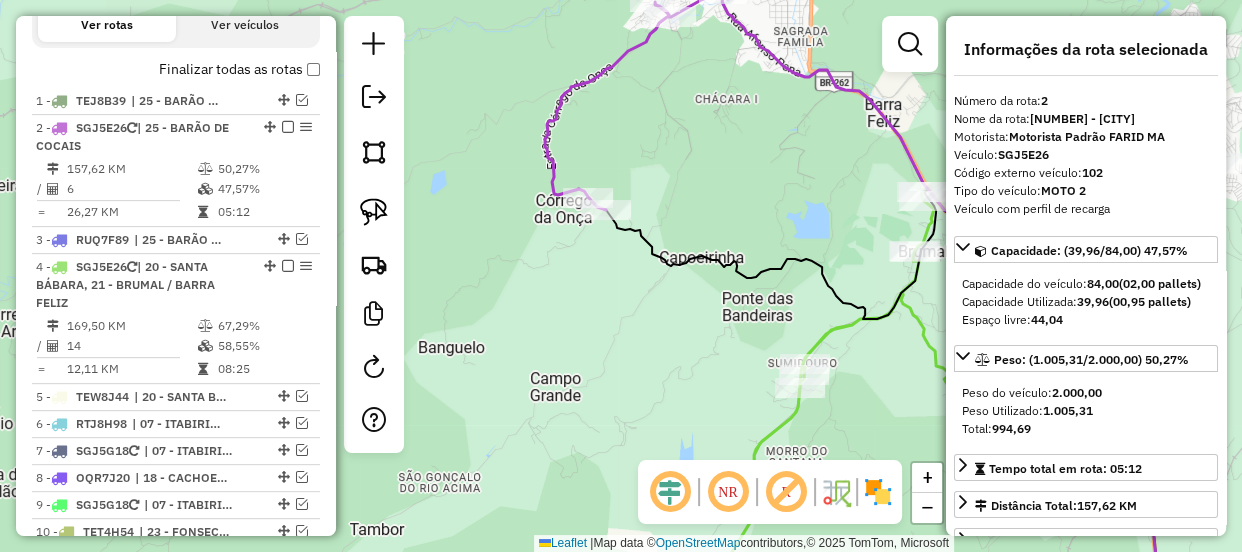 drag, startPoint x: 826, startPoint y: 301, endPoint x: 760, endPoint y: 284, distance: 68.154236 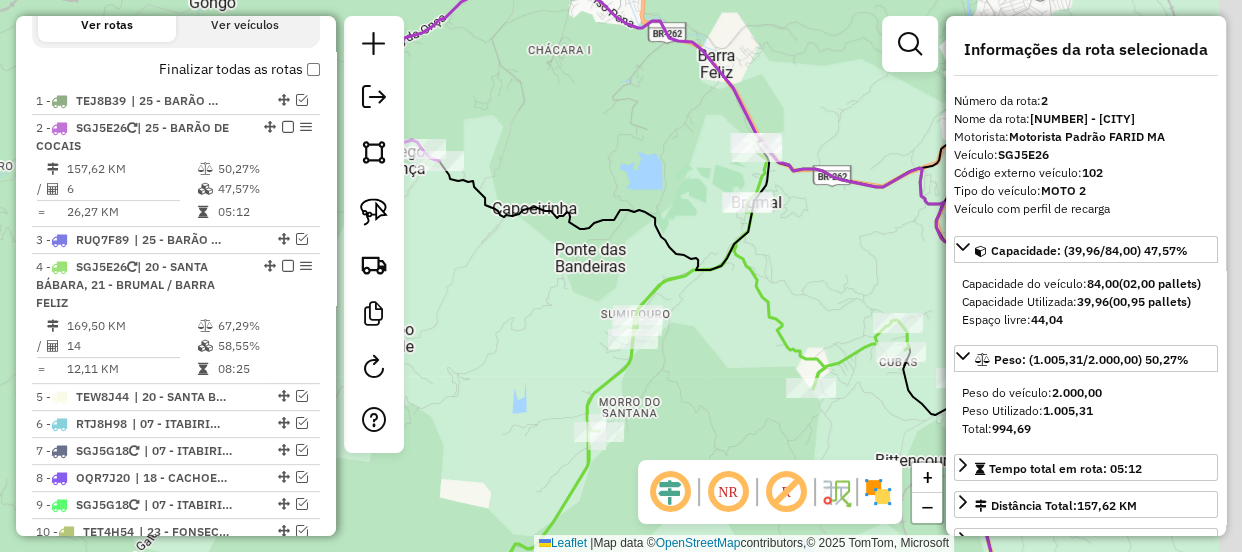 drag, startPoint x: 818, startPoint y: 288, endPoint x: 620, endPoint y: 176, distance: 227.48187 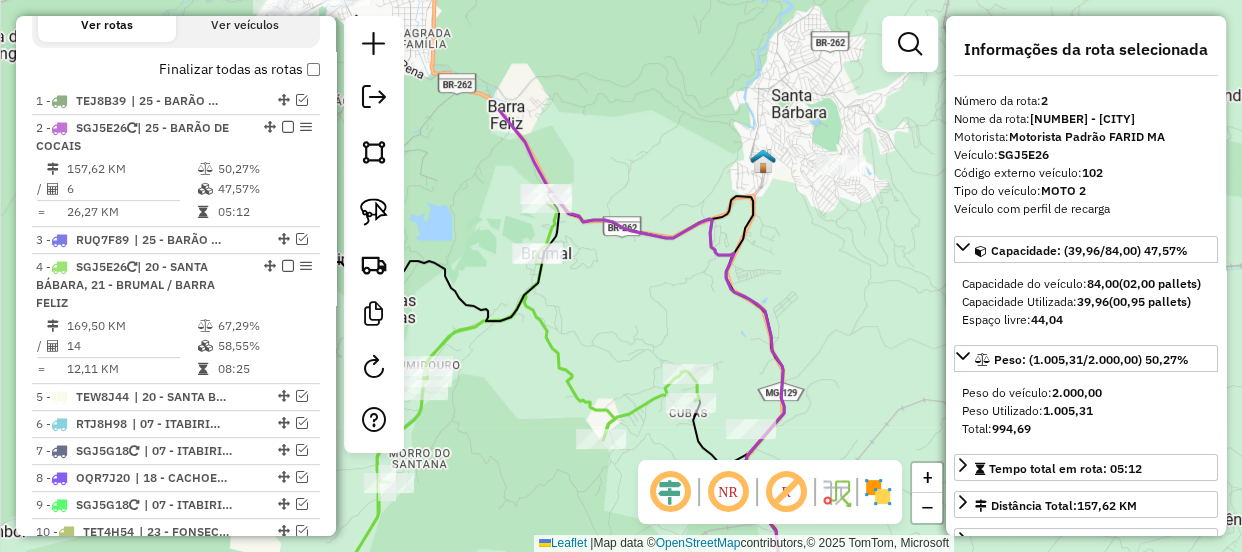 drag, startPoint x: 792, startPoint y: 200, endPoint x: 776, endPoint y: 319, distance: 120.070816 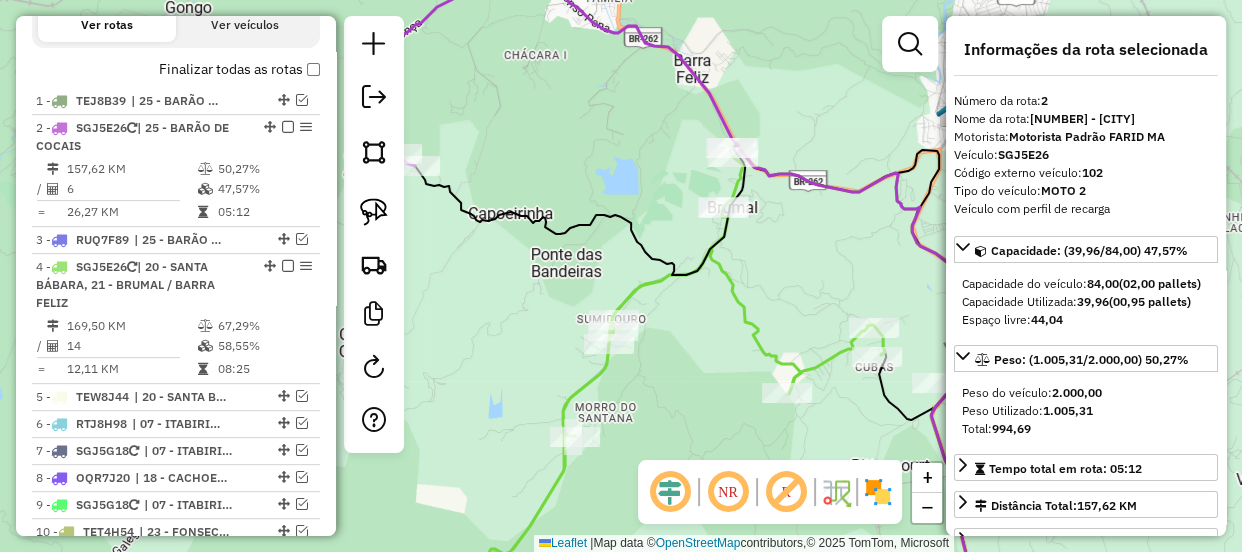 drag, startPoint x: 610, startPoint y: 304, endPoint x: 760, endPoint y: 264, distance: 155.24174 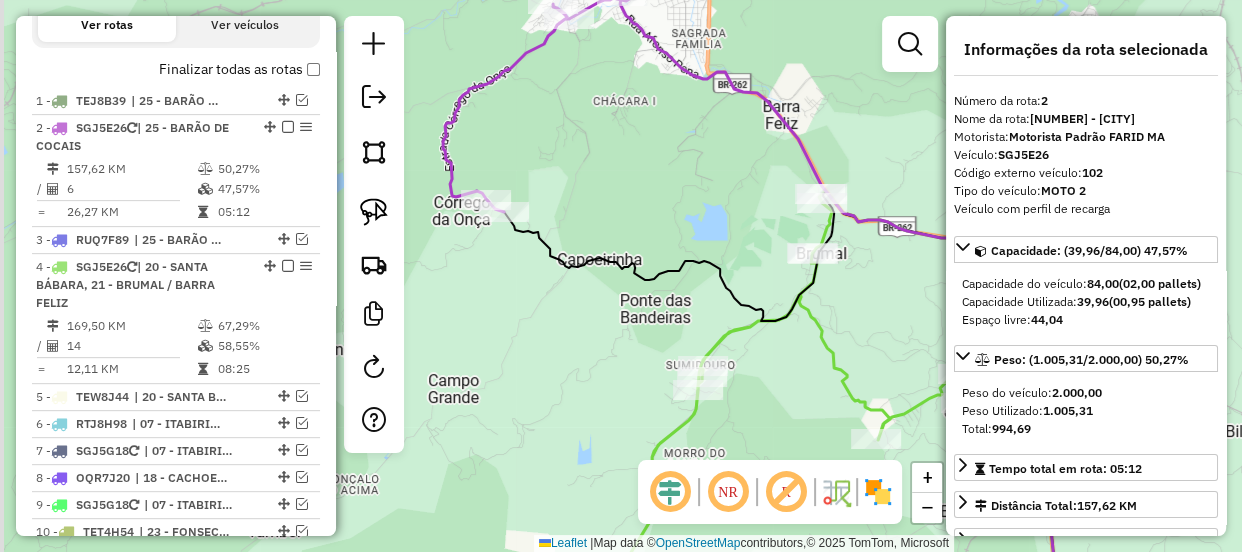 drag, startPoint x: 633, startPoint y: 275, endPoint x: 724, endPoint y: 279, distance: 91.08787 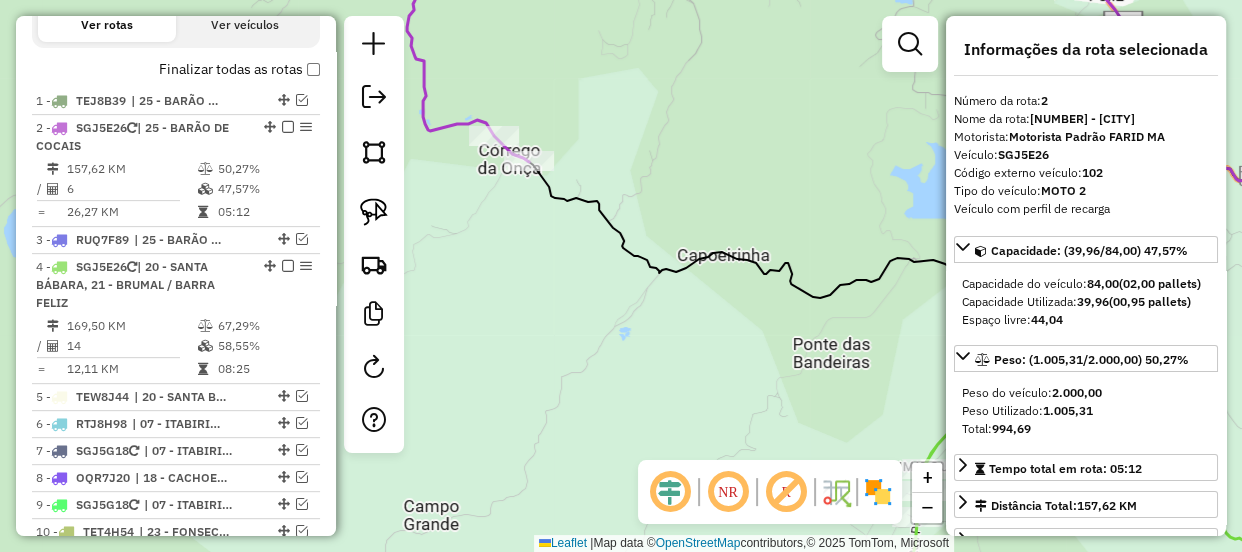 drag, startPoint x: 646, startPoint y: 307, endPoint x: 660, endPoint y: 352, distance: 47.127487 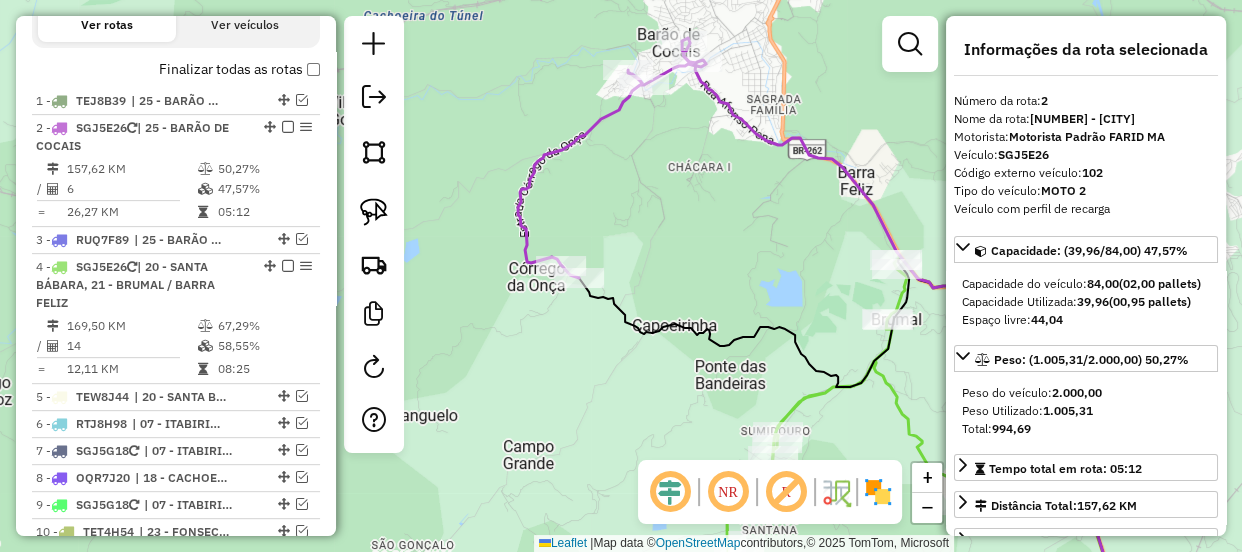 drag, startPoint x: 650, startPoint y: 239, endPoint x: 606, endPoint y: 255, distance: 46.818798 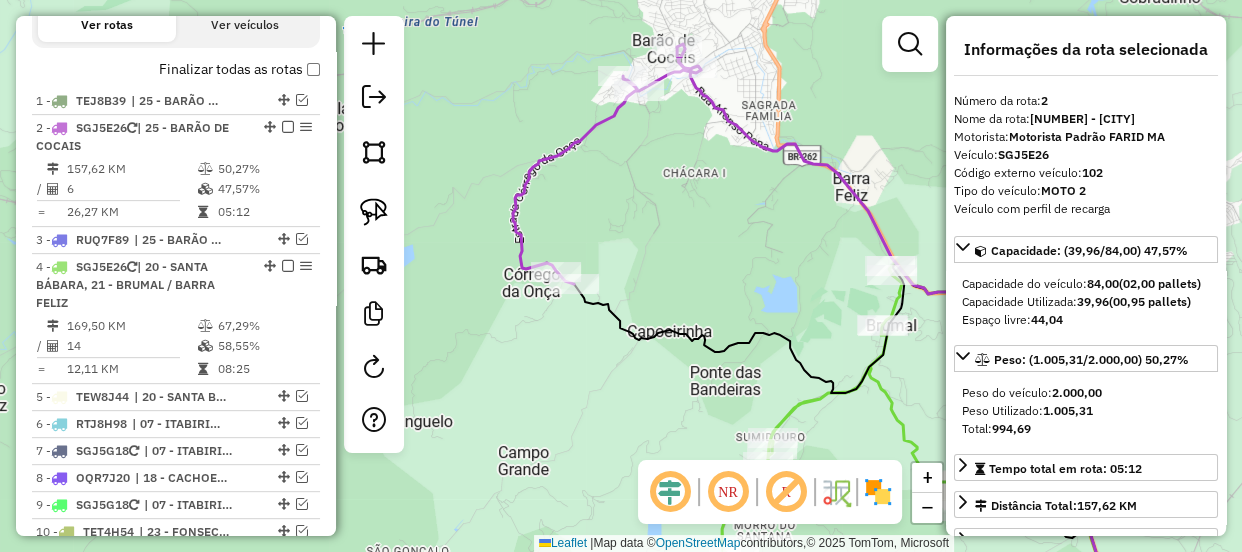 drag, startPoint x: 632, startPoint y: 150, endPoint x: 620, endPoint y: 255, distance: 105.68349 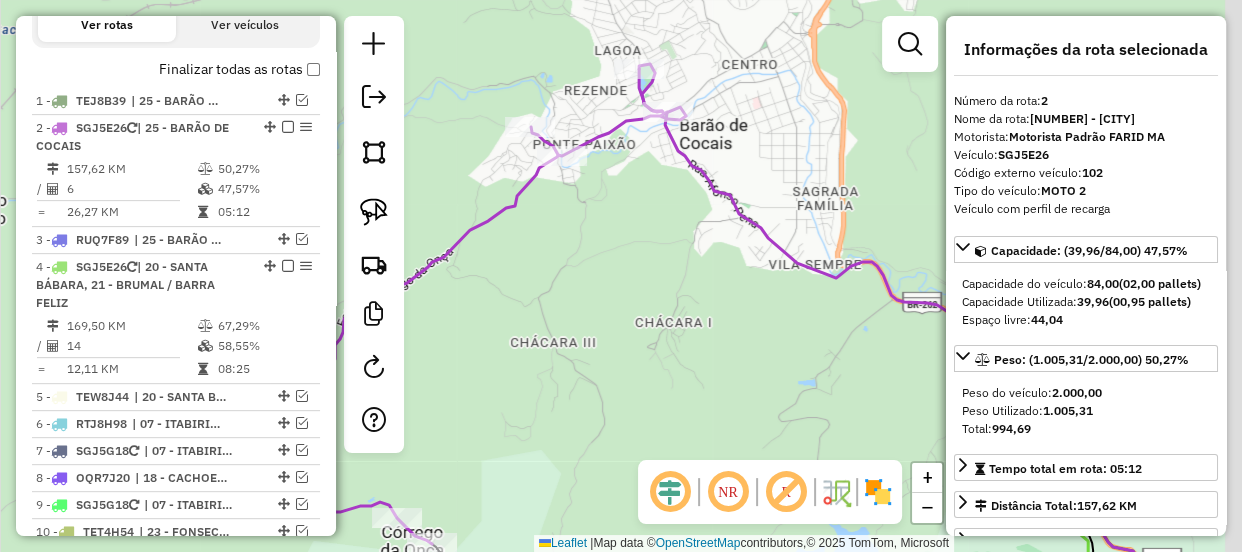 drag, startPoint x: 721, startPoint y: 294, endPoint x: 652, endPoint y: 241, distance: 87.005745 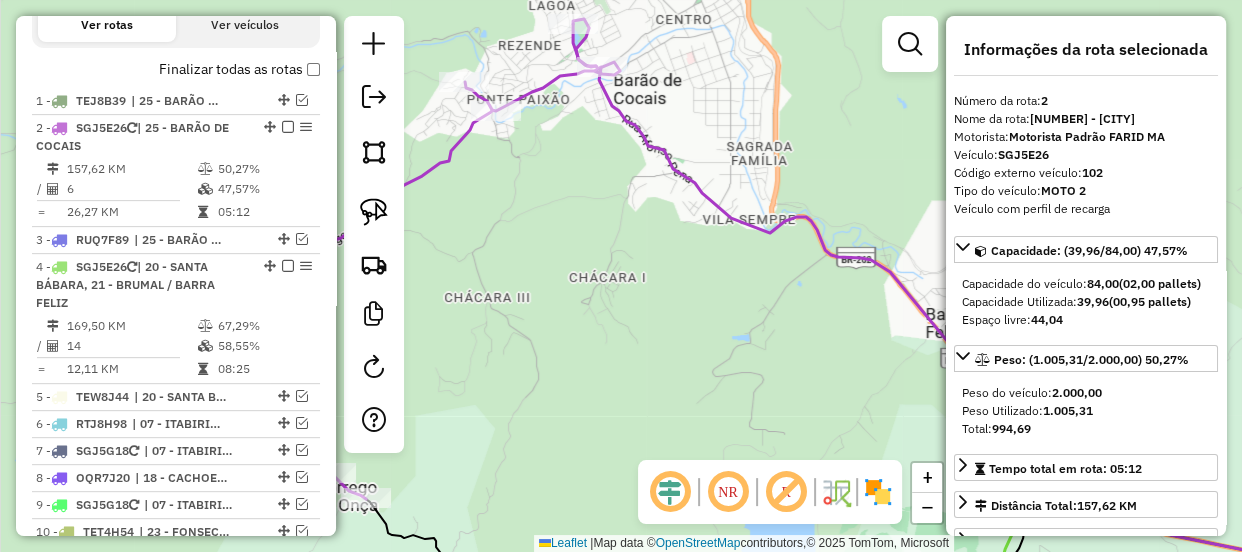 drag, startPoint x: 518, startPoint y: 180, endPoint x: 469, endPoint y: 151, distance: 56.938564 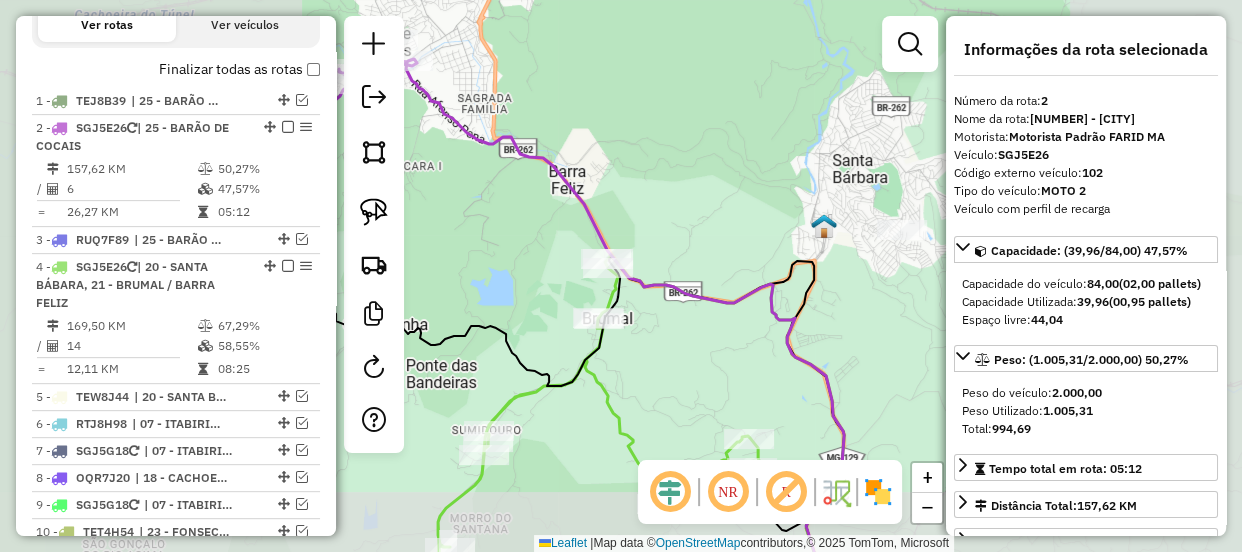 drag, startPoint x: 479, startPoint y: 212, endPoint x: 425, endPoint y: 168, distance: 69.656296 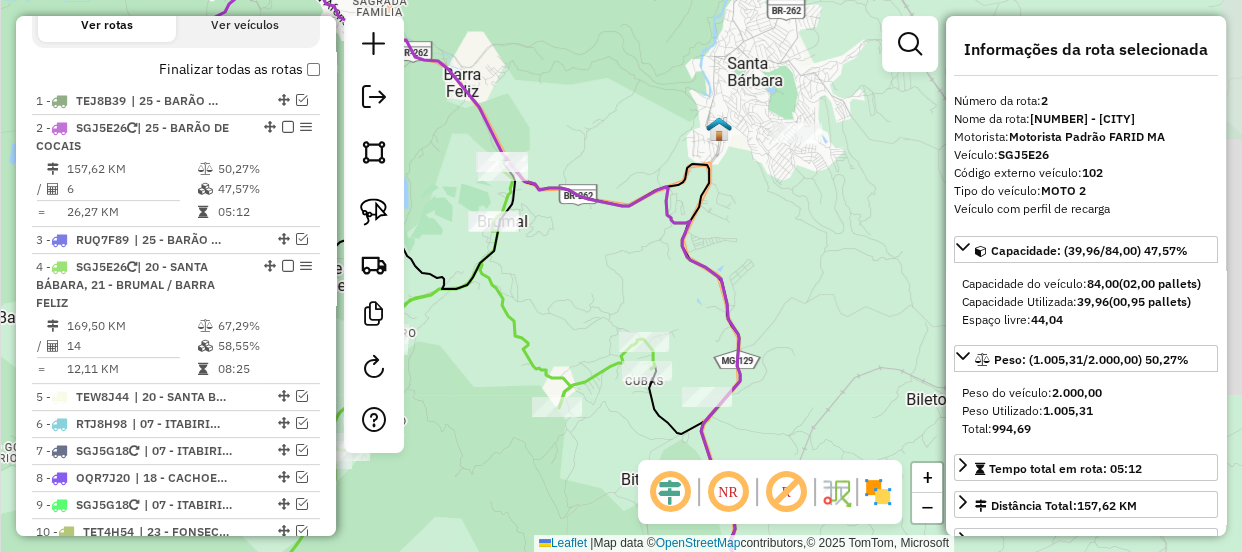 drag, startPoint x: 780, startPoint y: 256, endPoint x: 889, endPoint y: 281, distance: 111.83023 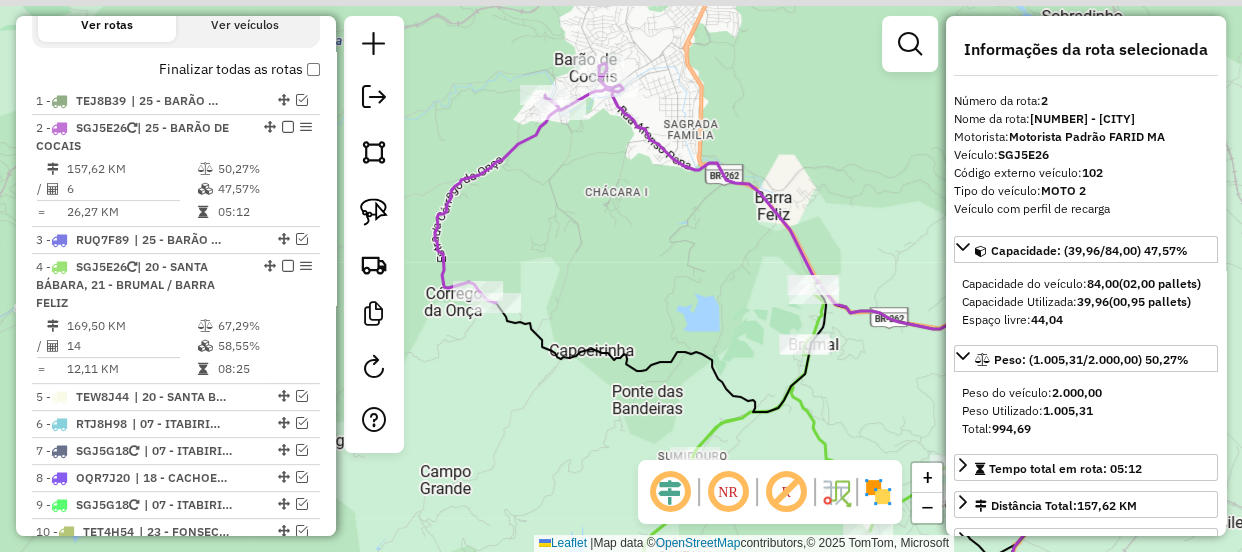 drag, startPoint x: 772, startPoint y: 194, endPoint x: 827, endPoint y: 215, distance: 58.872746 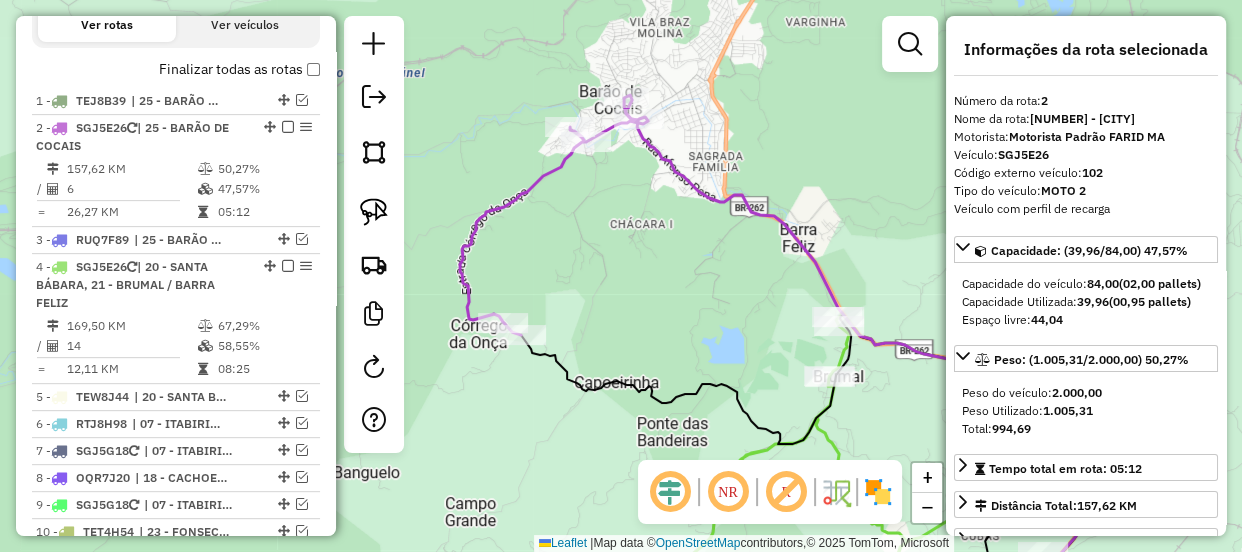 click on "Janela de atendimento Grade de atendimento Capacidade Transportadoras Veículos Cliente Pedidos  Rotas Selecione os dias de semana para filtrar as janelas de atendimento  Seg   Ter   Qua   Qui   Sex   Sáb   Dom  Informe o período da janela de atendimento: De: Até:  Filtrar exatamente a janela do cliente  Considerar janela de atendimento padrão  Selecione os dias de semana para filtrar as grades de atendimento  Seg   Ter   Qua   Qui   Sex   Sáb   Dom   Considerar clientes sem dia de atendimento cadastrado  Clientes fora do dia de atendimento selecionado Filtrar as atividades entre os valores definidos abaixo:  Peso mínimo:   Peso máximo:   Cubagem mínima:   Cubagem máxima:   De:   Até:  Filtrar as atividades entre o tempo de atendimento definido abaixo:  De:   Até:   Considerar capacidade total dos clientes não roteirizados Transportadora: Selecione um ou mais itens Tipo de veículo: Selecione um ou mais itens Veículo: Selecione um ou mais itens Motorista: Selecione um ou mais itens Nome: Rótulo:" 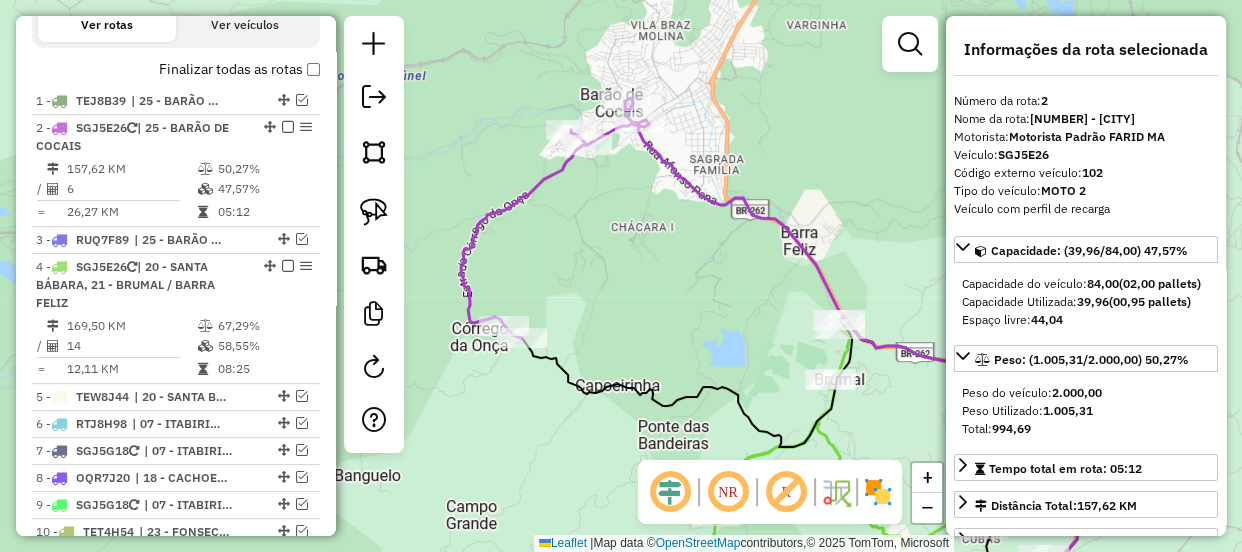 drag, startPoint x: 525, startPoint y: 135, endPoint x: 548, endPoint y: 177, distance: 47.88528 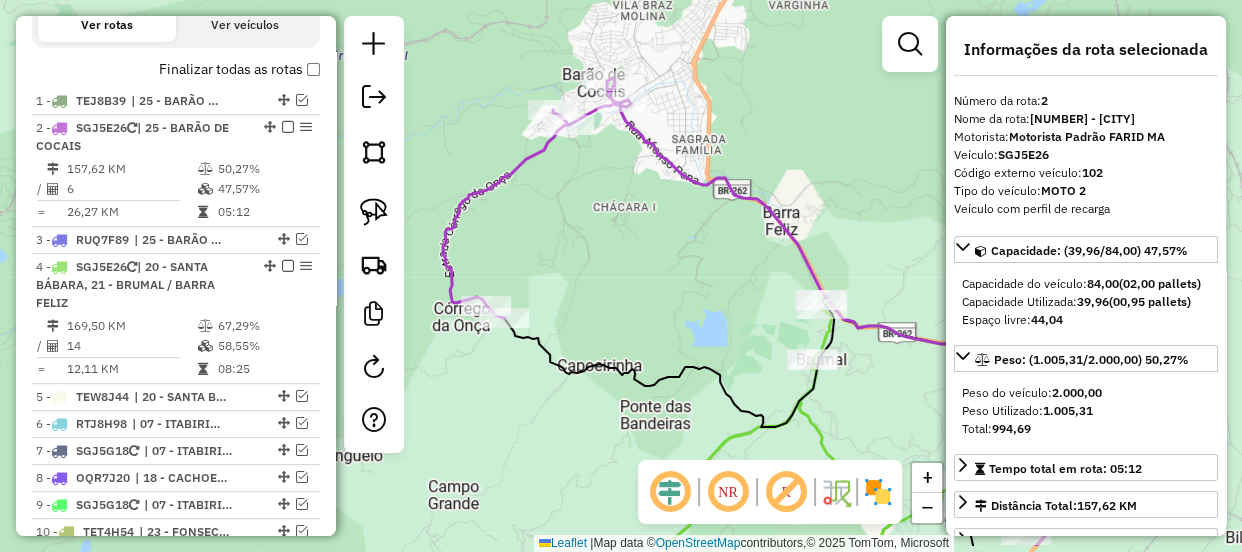 drag, startPoint x: 668, startPoint y: 371, endPoint x: 529, endPoint y: 127, distance: 280.81488 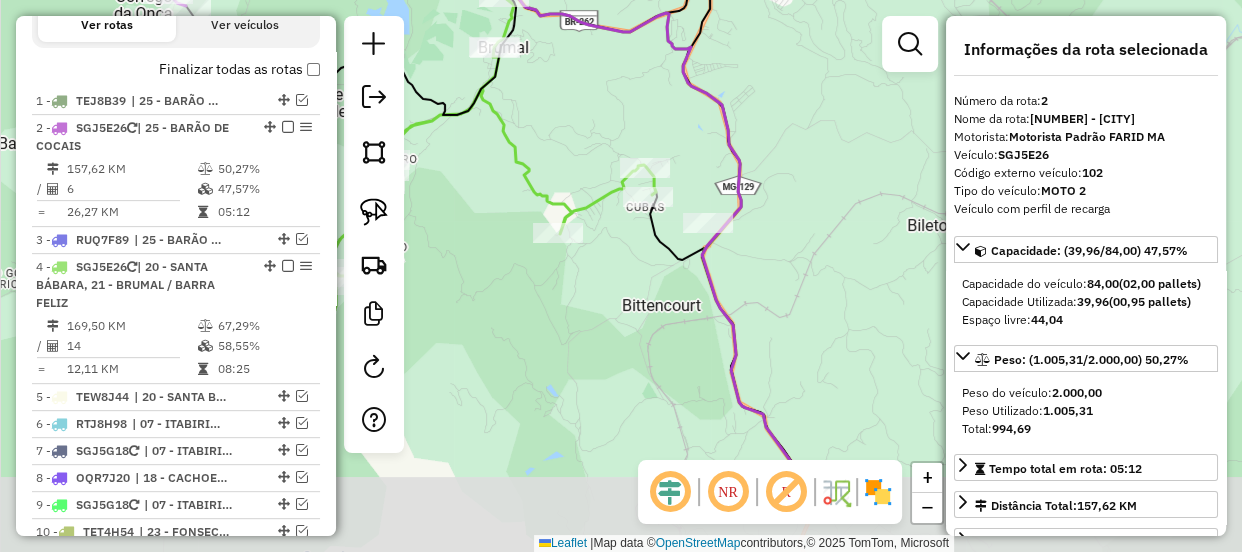 drag, startPoint x: 789, startPoint y: 347, endPoint x: 574, endPoint y: 218, distance: 250.73093 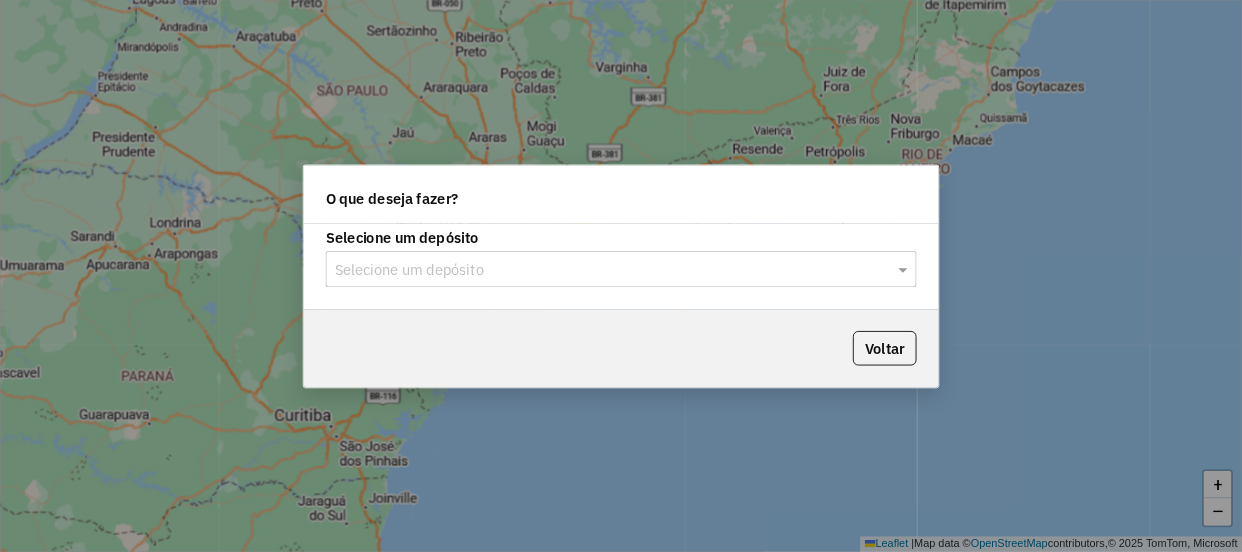 scroll, scrollTop: 0, scrollLeft: 0, axis: both 